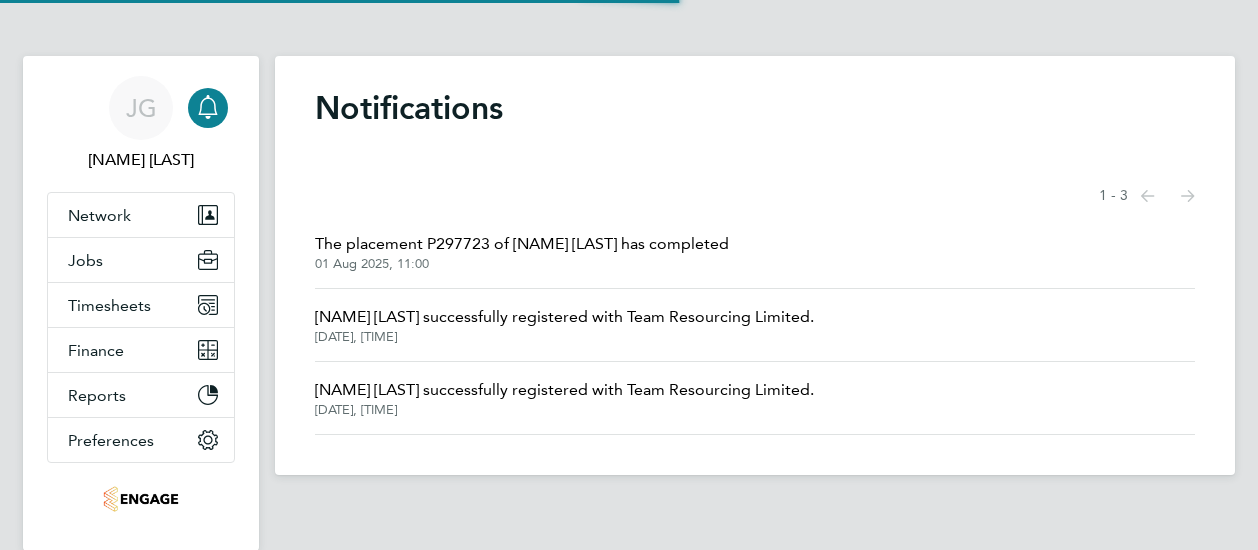 scroll, scrollTop: 0, scrollLeft: 0, axis: both 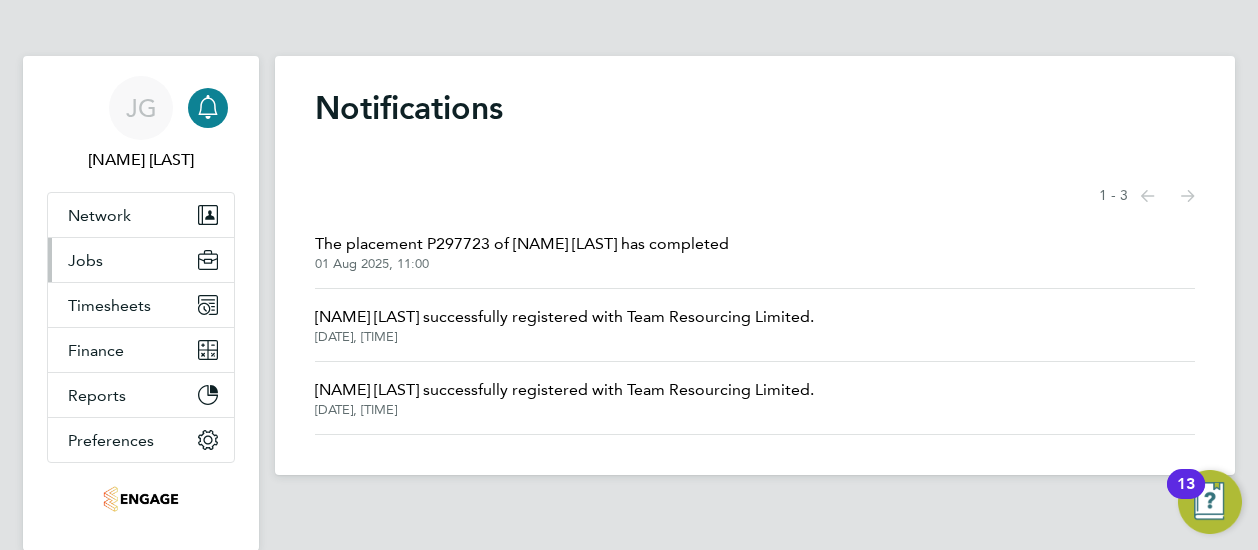 click on "Jobs" at bounding box center (141, 260) 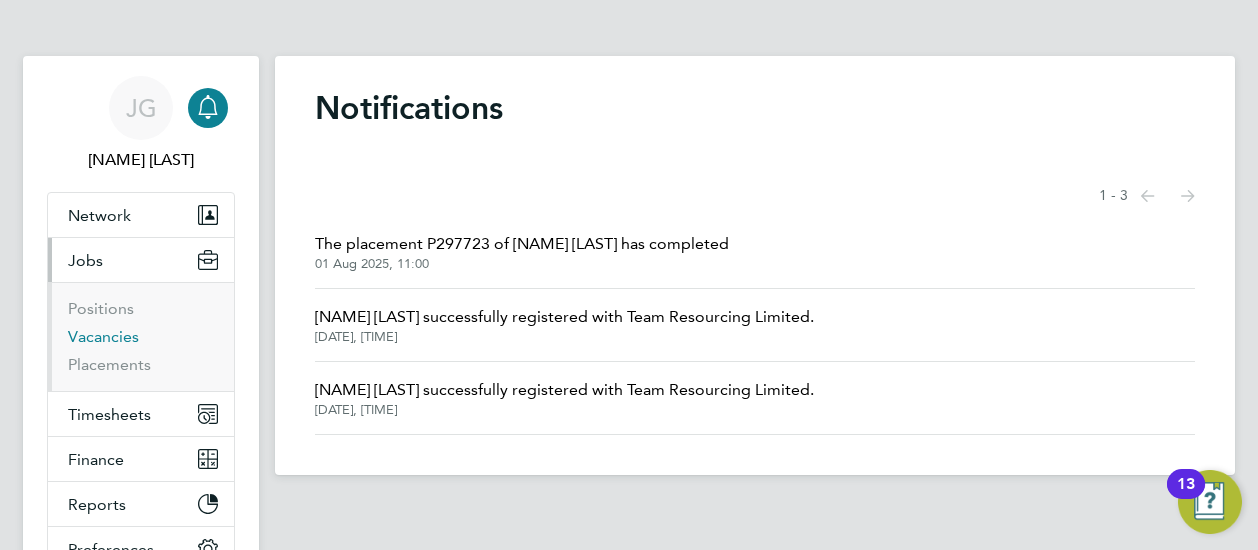 click on "Vacancies" at bounding box center [103, 336] 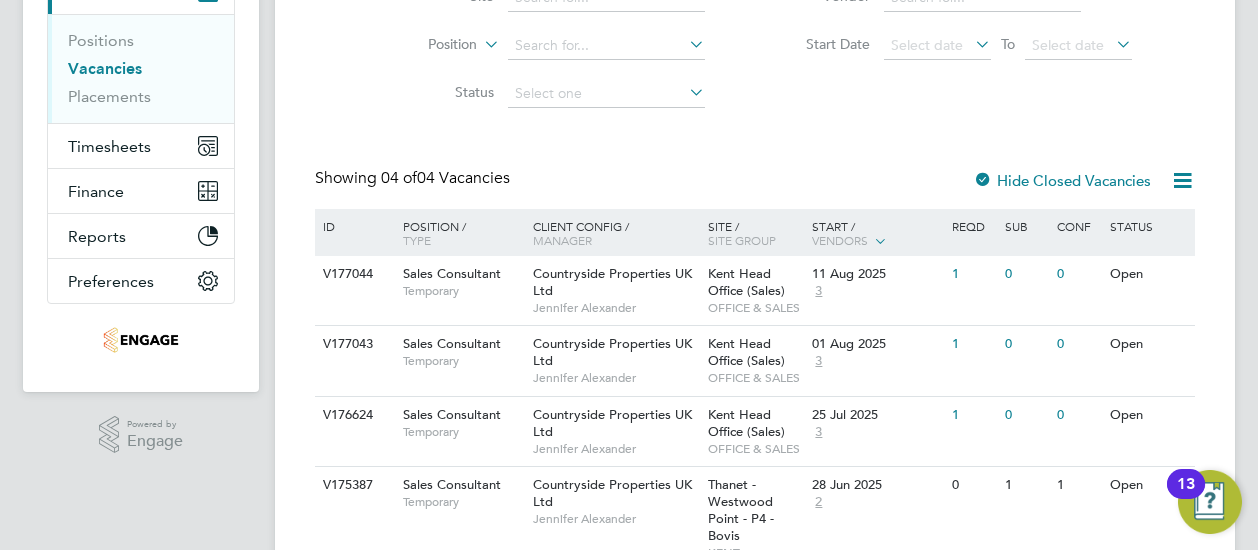 scroll, scrollTop: 300, scrollLeft: 0, axis: vertical 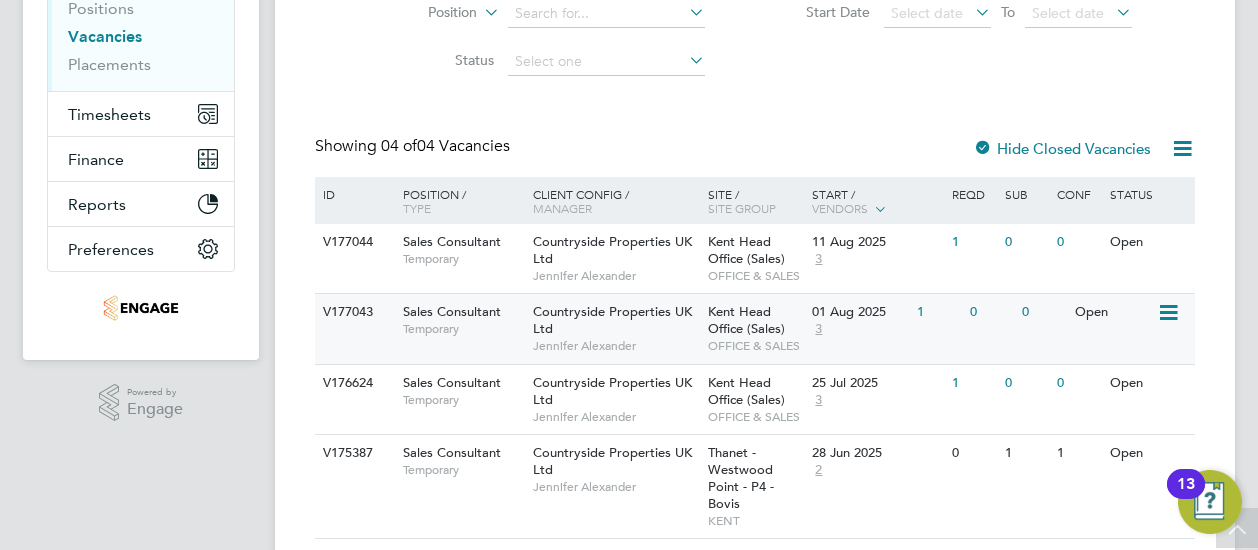 click 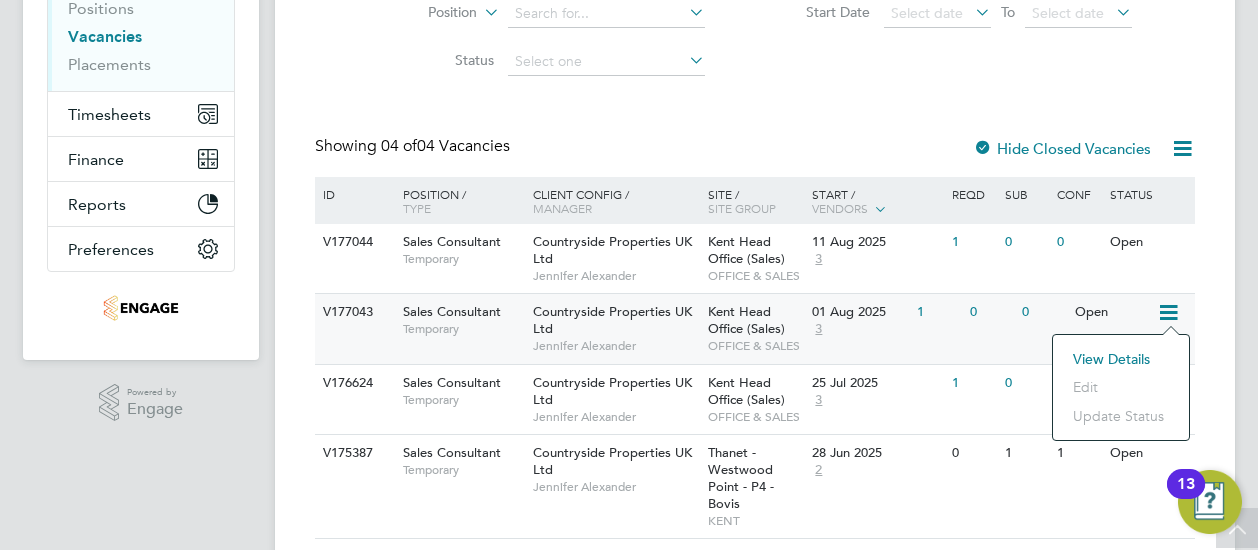 click 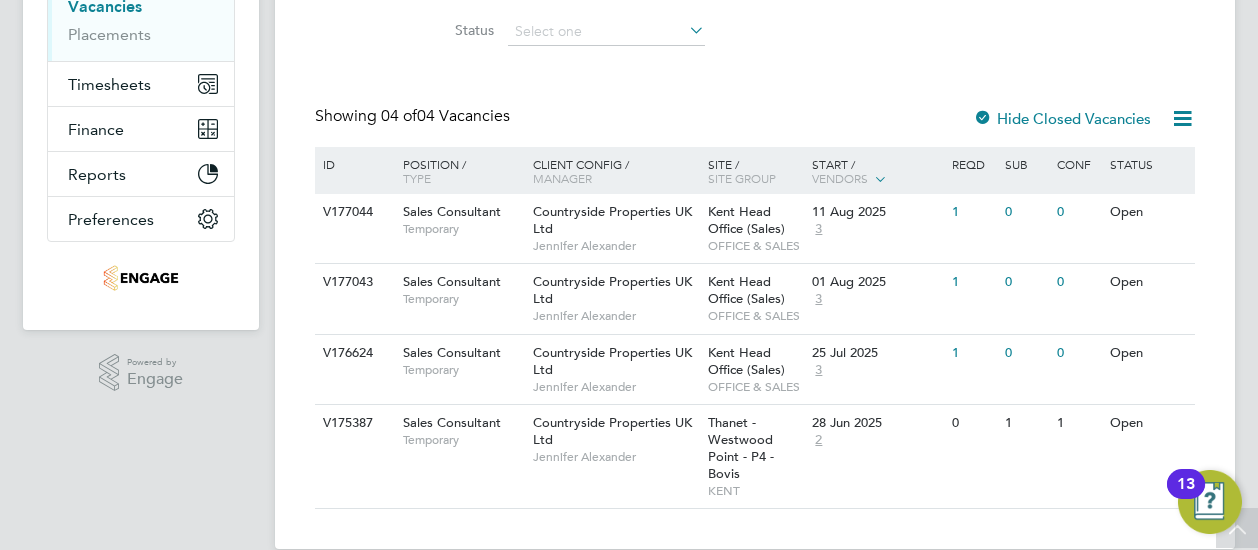 scroll, scrollTop: 360, scrollLeft: 0, axis: vertical 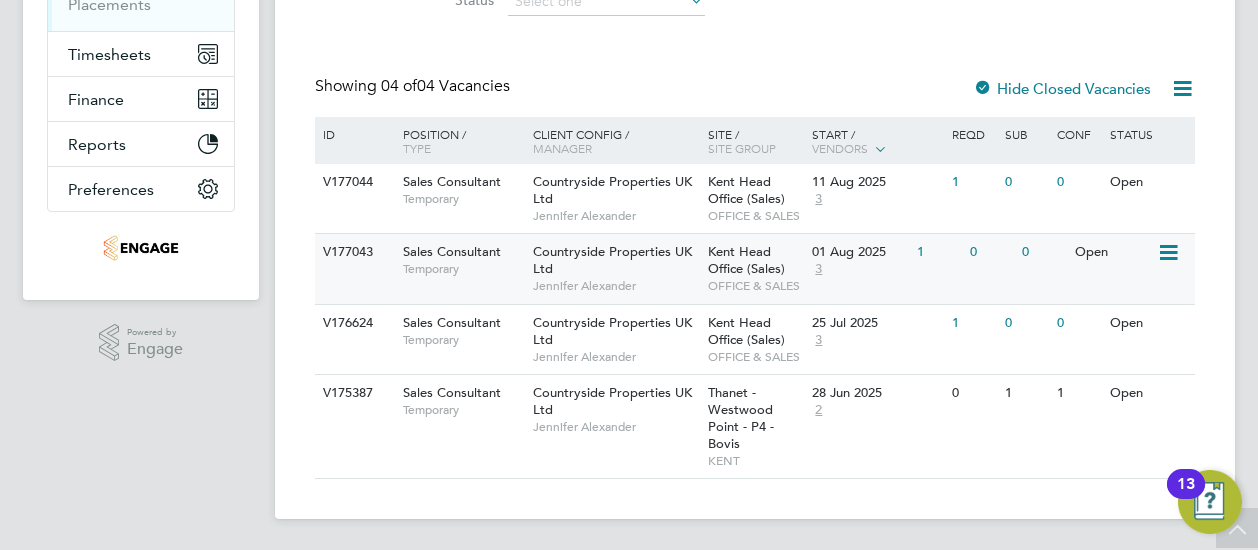 click 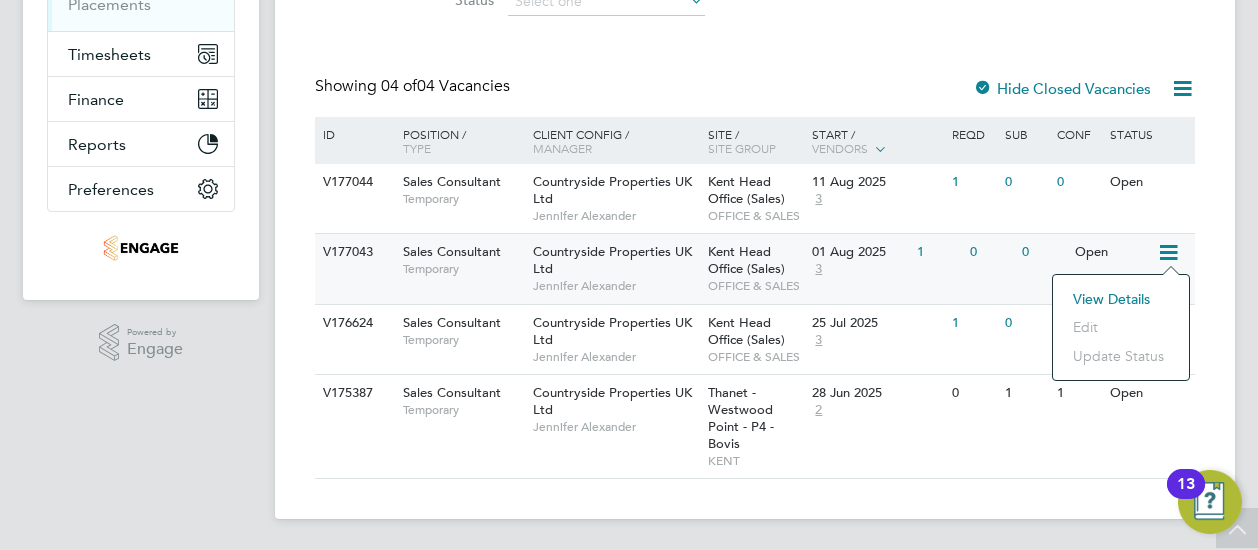 click on "View Details" 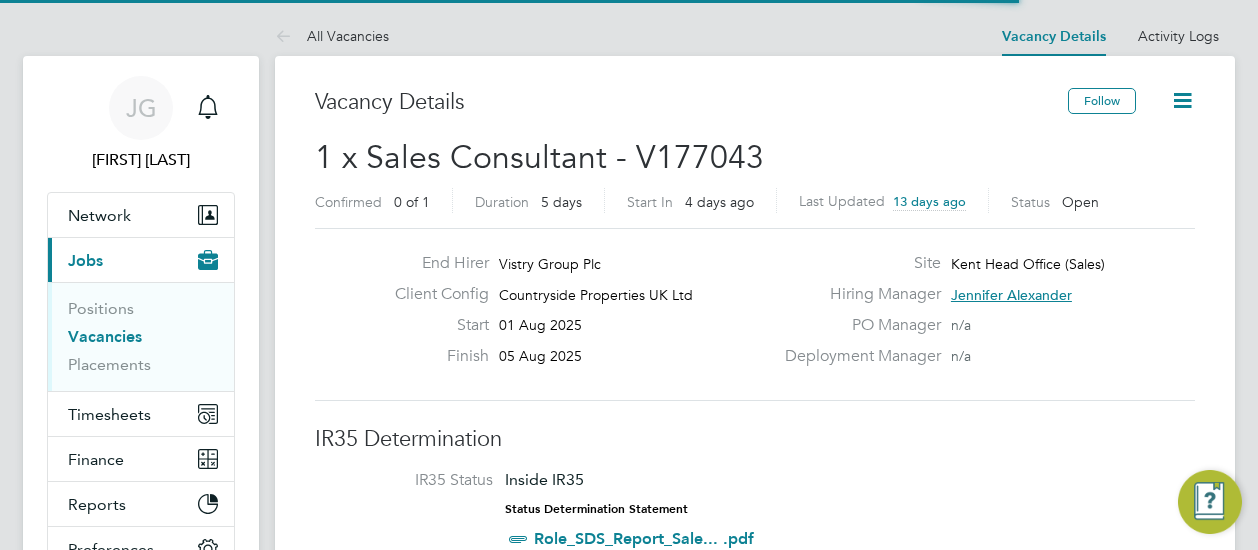 scroll, scrollTop: 0, scrollLeft: 0, axis: both 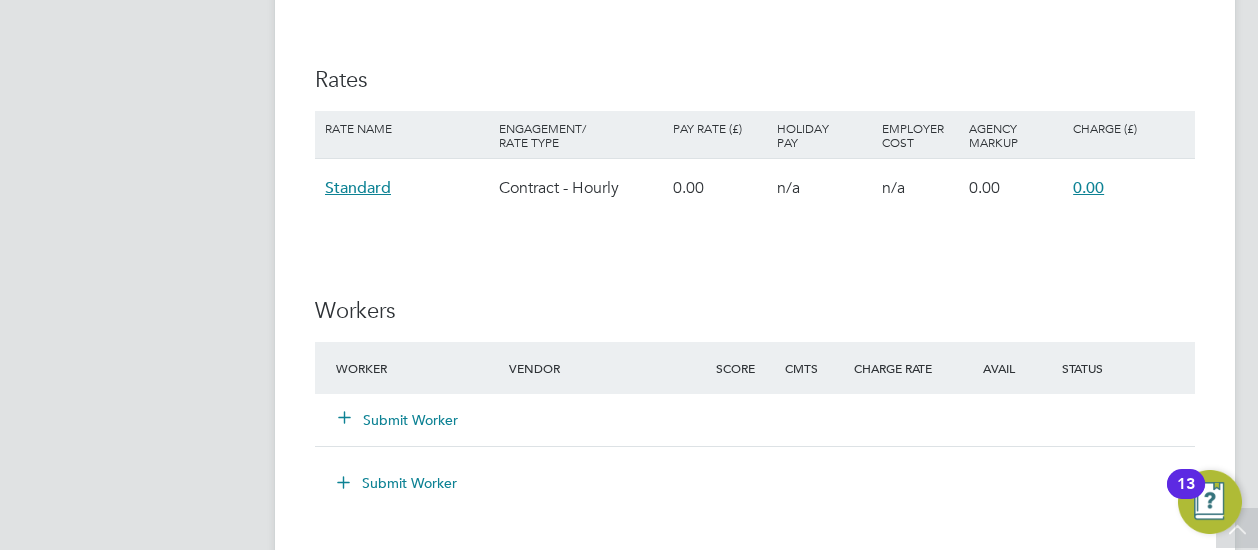 click on "Submit Worker" 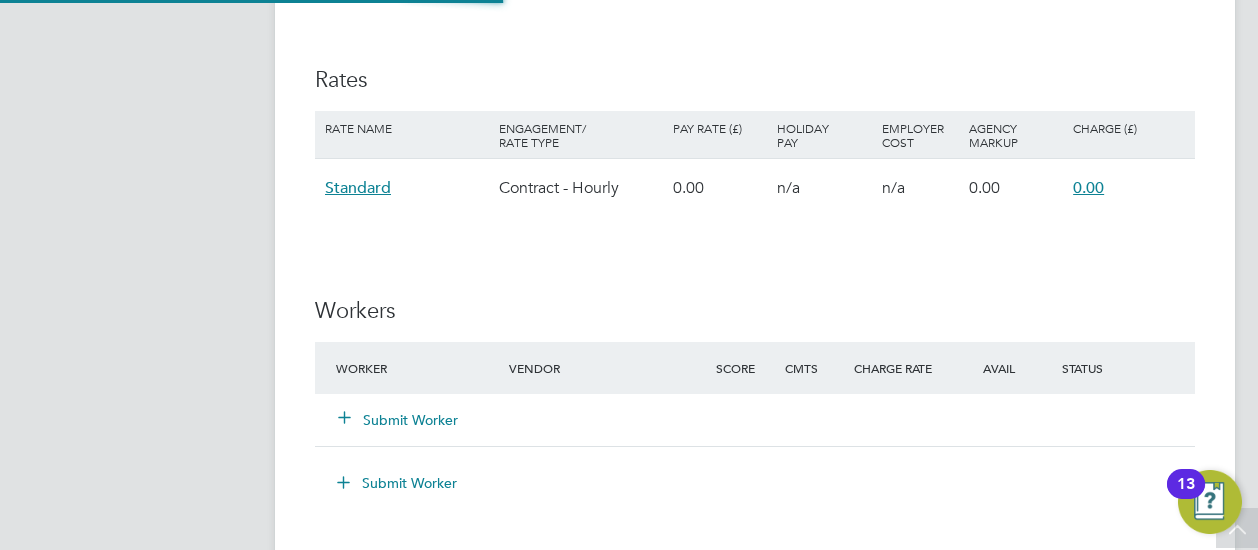 scroll, scrollTop: 10, scrollLeft: 10, axis: both 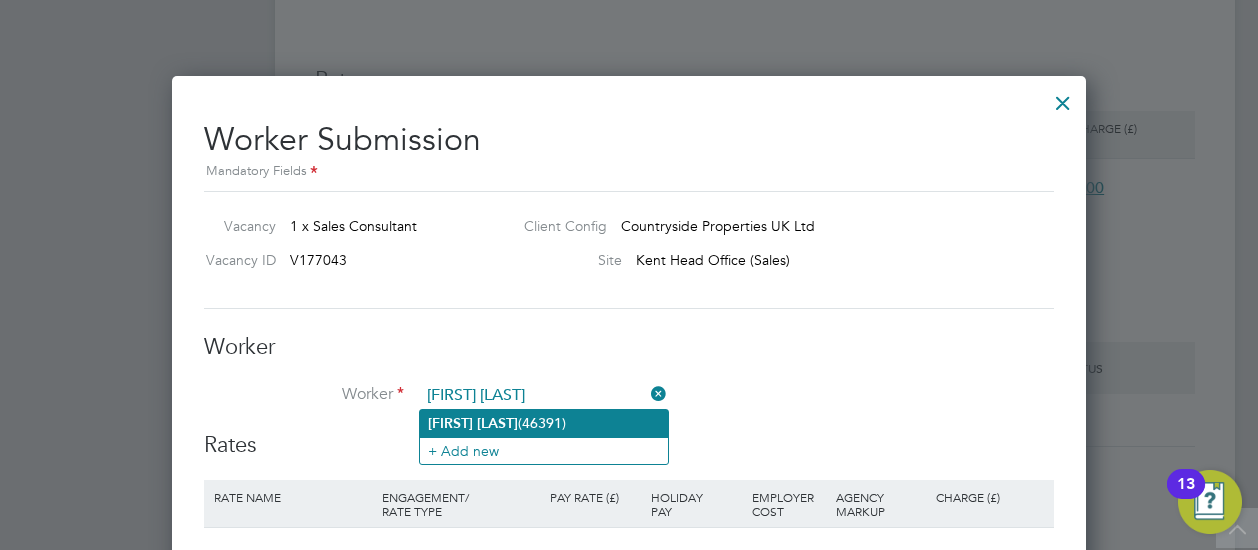 click on "[FIRST] [LAST] (46391)" 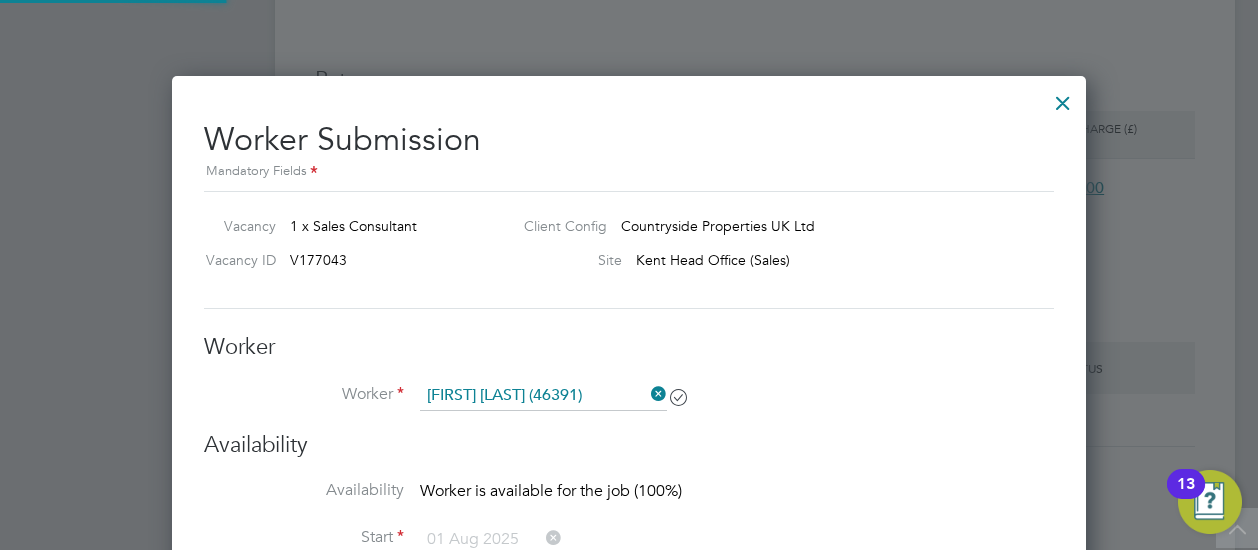 scroll, scrollTop: 10, scrollLeft: 10, axis: both 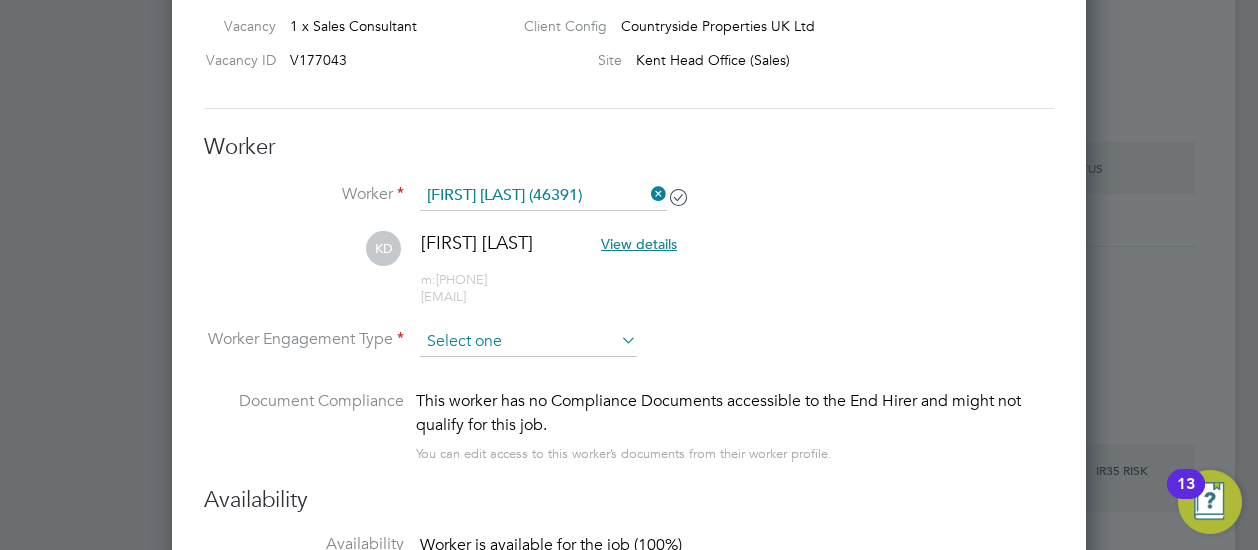 click at bounding box center (528, 342) 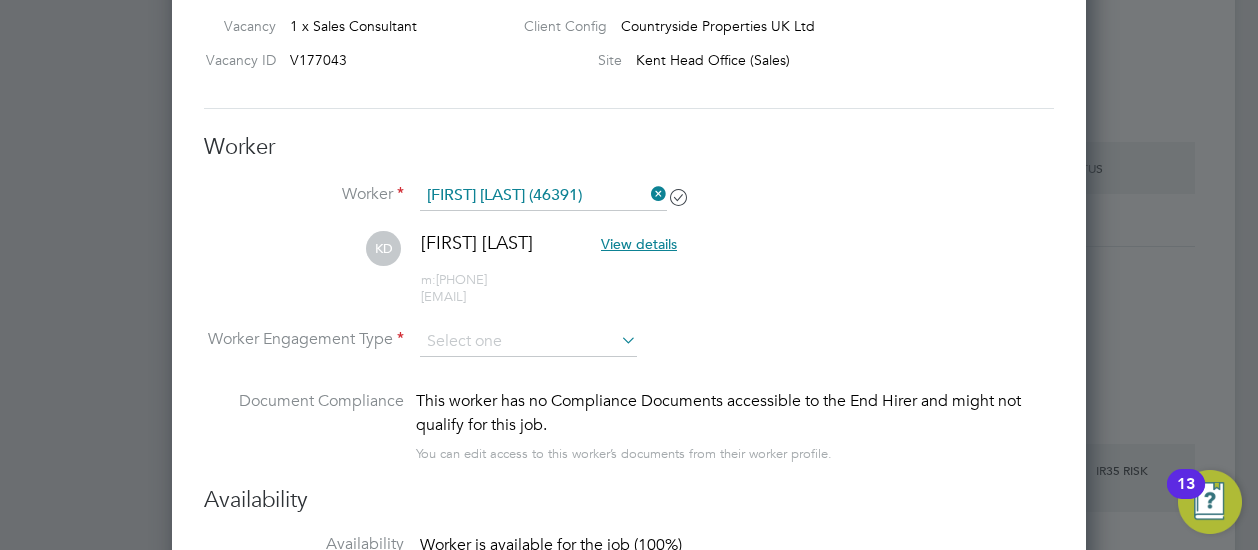 click on "All Vacancies Vacancy Details Activity Logs Vacancy Details Follow 1 x Sales Consultant - V177043 Confirmed 0 of 1 Duration 5 days Start In 4 days ago Last Updated 13 days ago Status Open End Hirer Vistry Group Plc Client Countryside Properties UK Ltd Start 01 Aug 2025 Finish 05 Aug 2025 Site Kent Head Office (Sales) Hiring Manager [FIRST] [LAST] PO Manager n/a Deployment Manager n/a IR35 Determination IR35 Status Inside IR35 Status Determination Statement Role_SDS_Report_Sale... .pdf Details PO No PO Number Valid From Valid To Expiry No PO numbers have been created. Reason Holiday Description Meets with customers in a sales environment to drive product sales and knowledge Demonstrates advanced products knowledge Adheres to any and all company policies and procedures Makes sales appointments with clients Works well within a team environment Generates new leads by calling clients from existing database Skills / Qualifications" 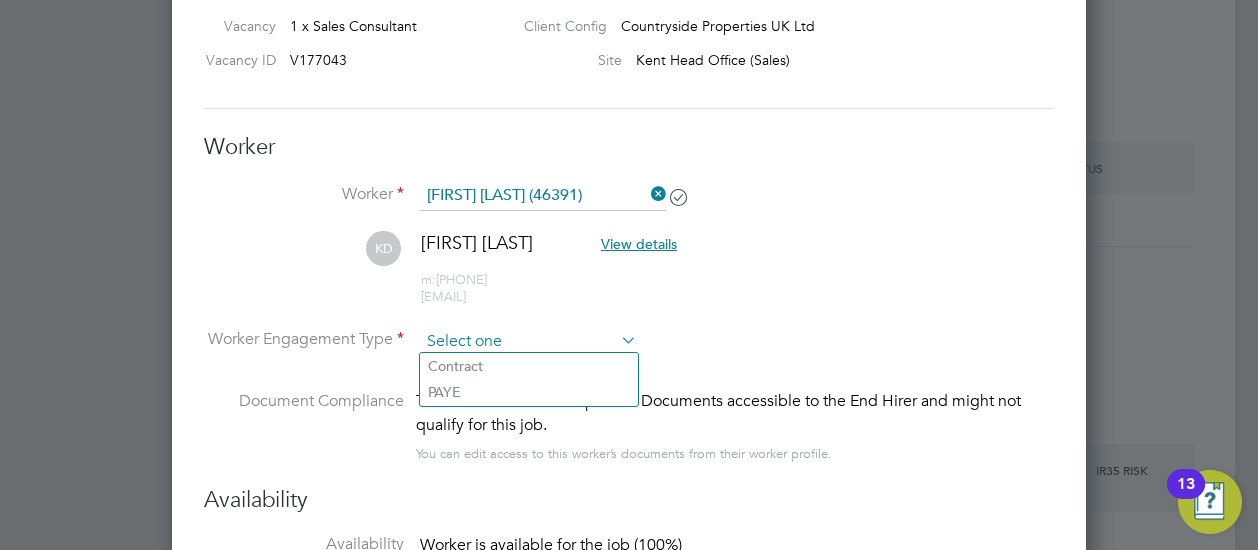click at bounding box center [528, 342] 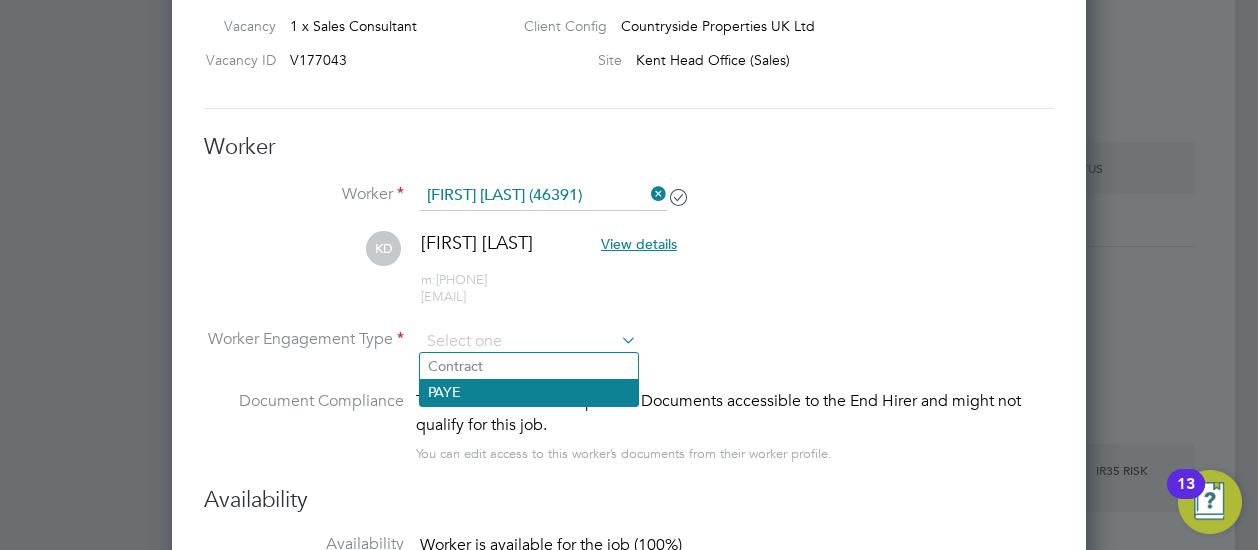 click on "PAYE" 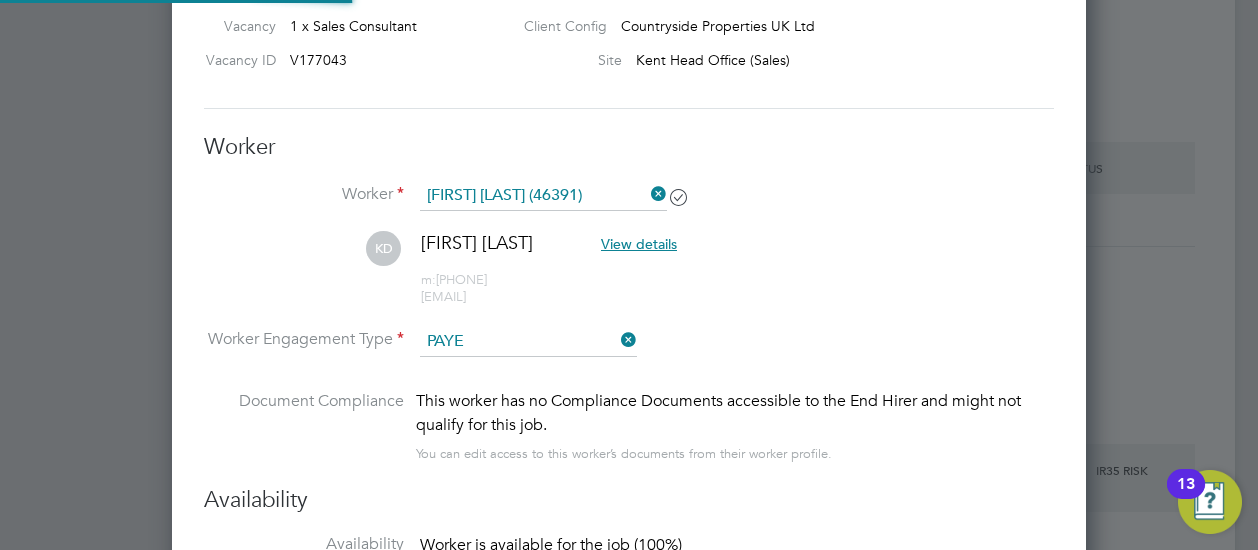 scroll, scrollTop: 10, scrollLeft: 10, axis: both 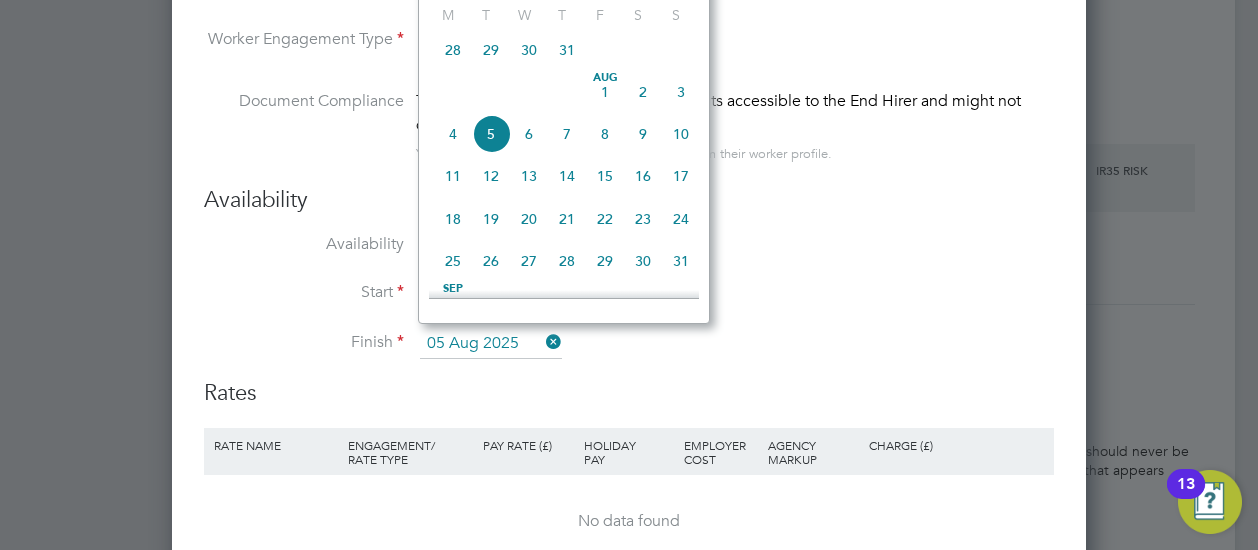click on "05 Aug 2025" at bounding box center (491, 344) 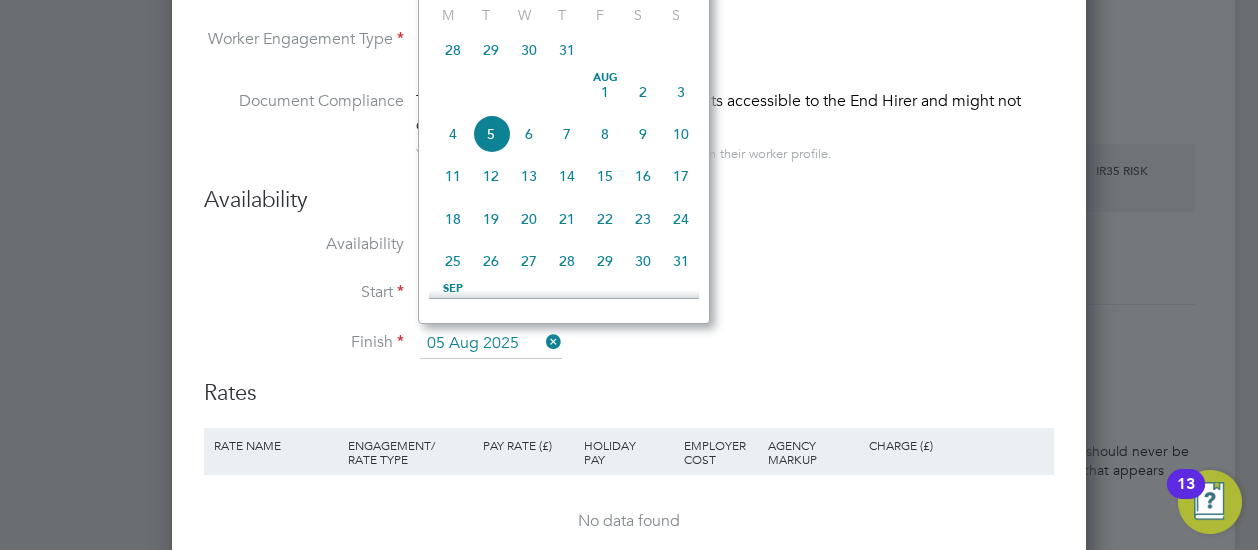 click on "14" 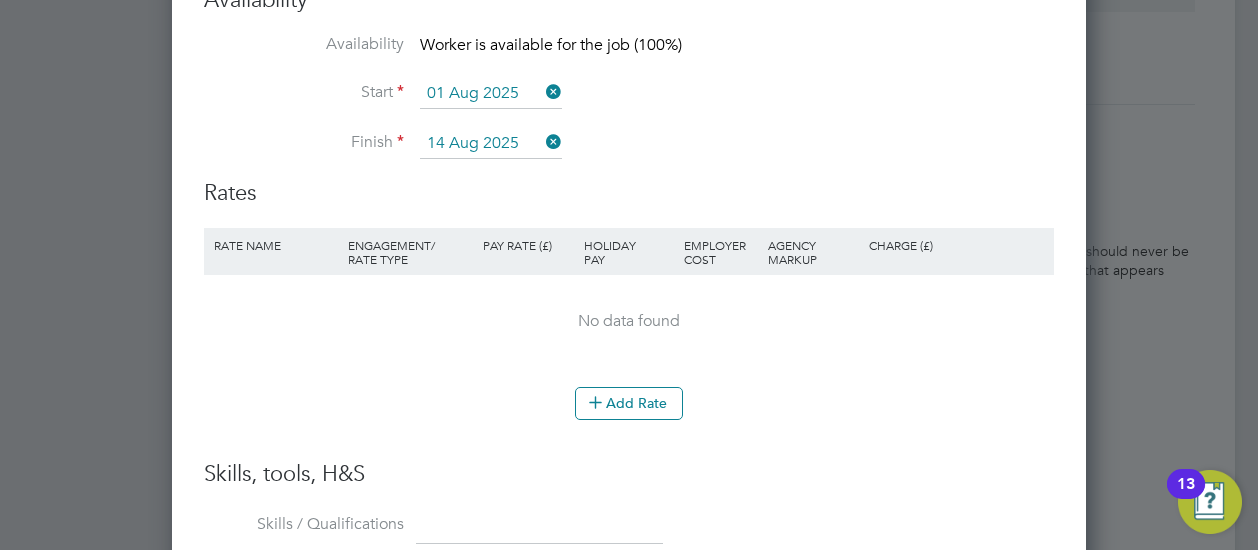 scroll, scrollTop: 2300, scrollLeft: 0, axis: vertical 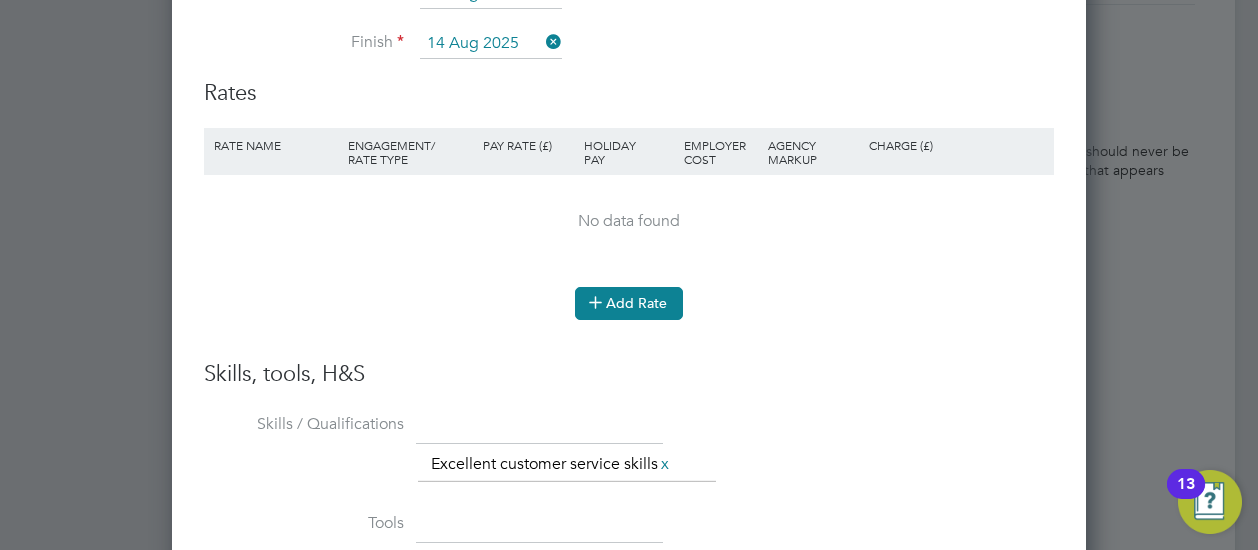 click on "Add Rate" at bounding box center [629, 303] 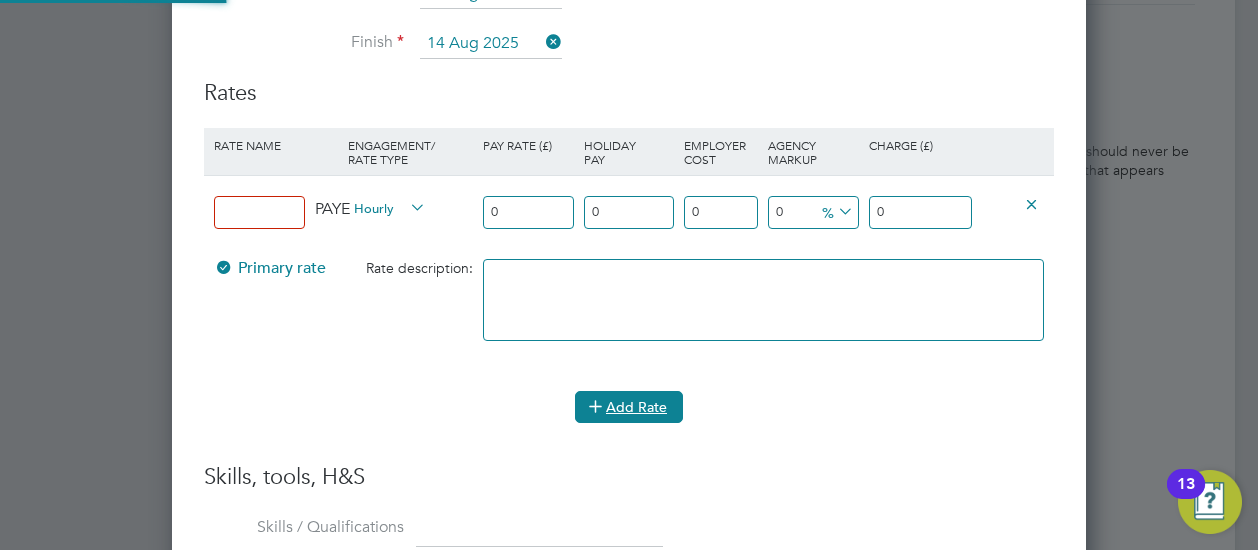scroll, scrollTop: 10, scrollLeft: 10, axis: both 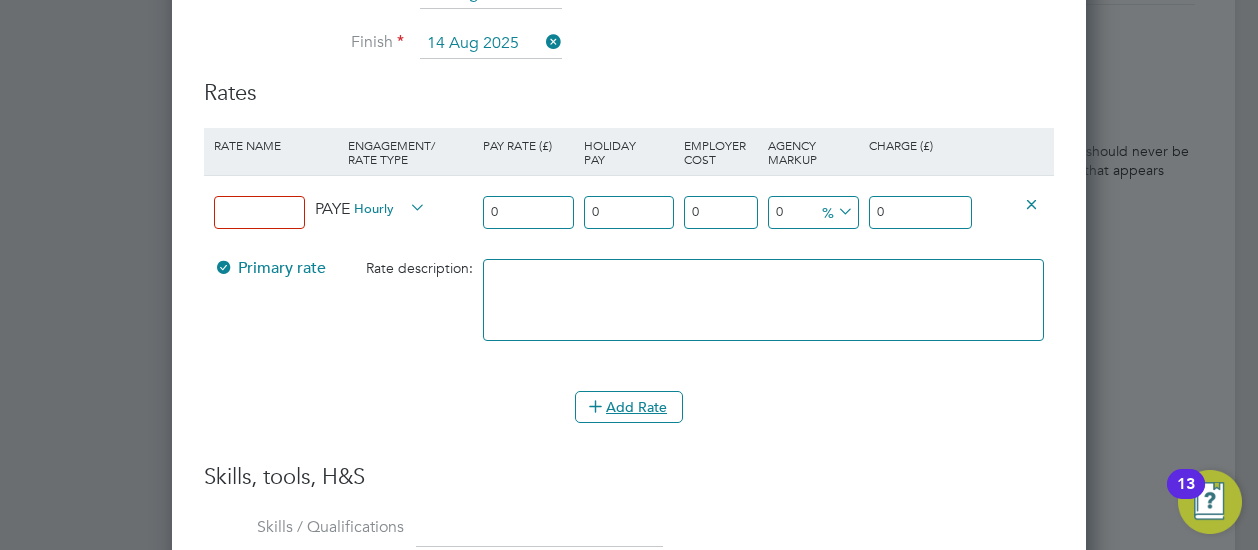 click on "0" at bounding box center (528, 212) 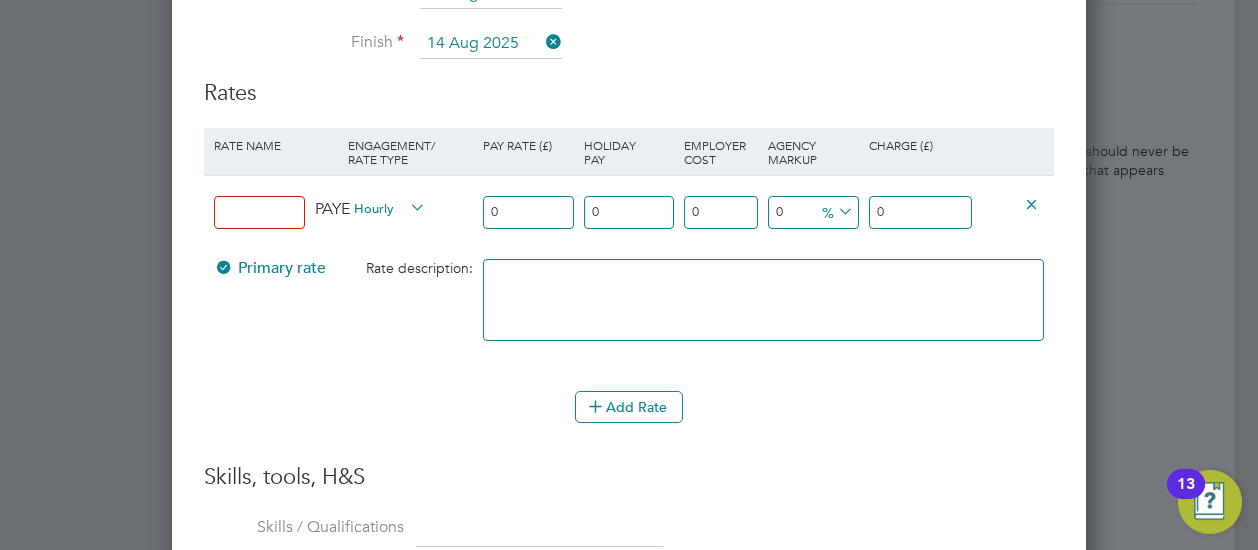 type on "01" 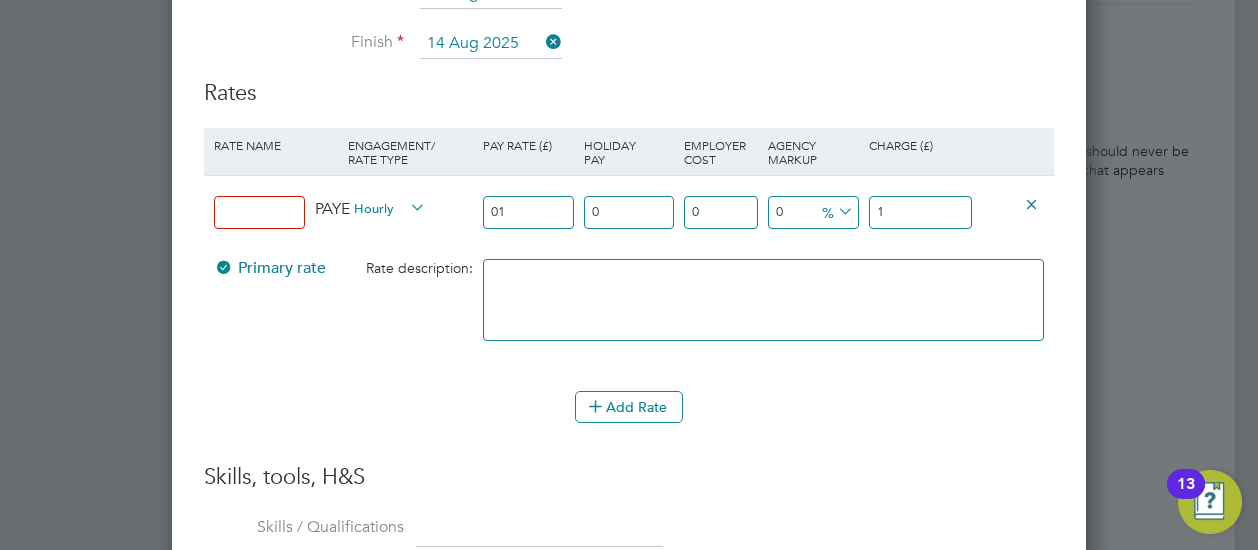 type on "0" 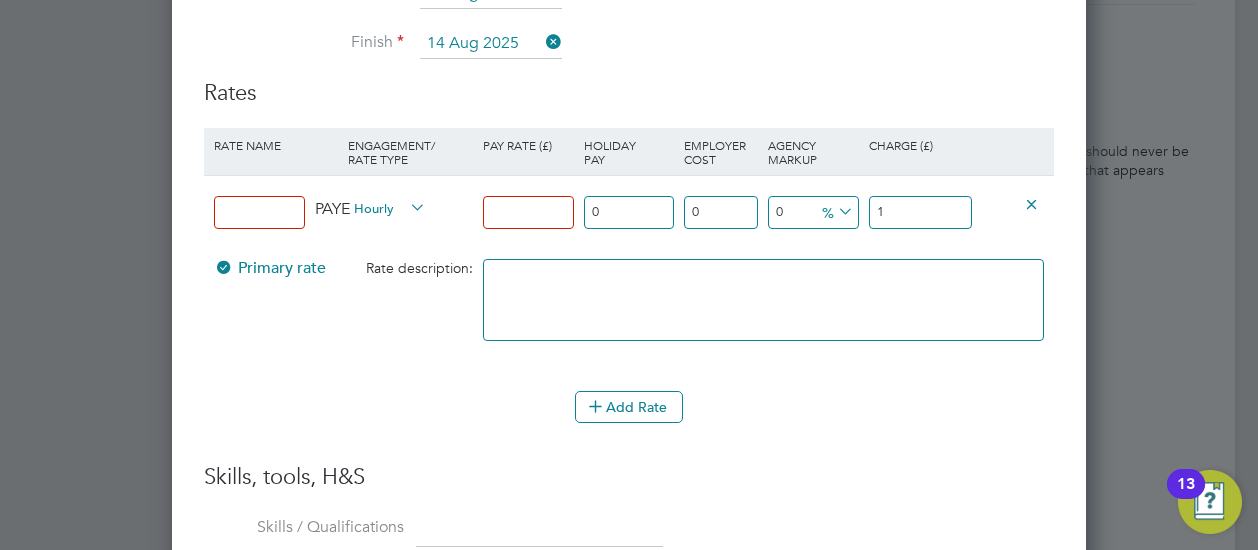 type on "0" 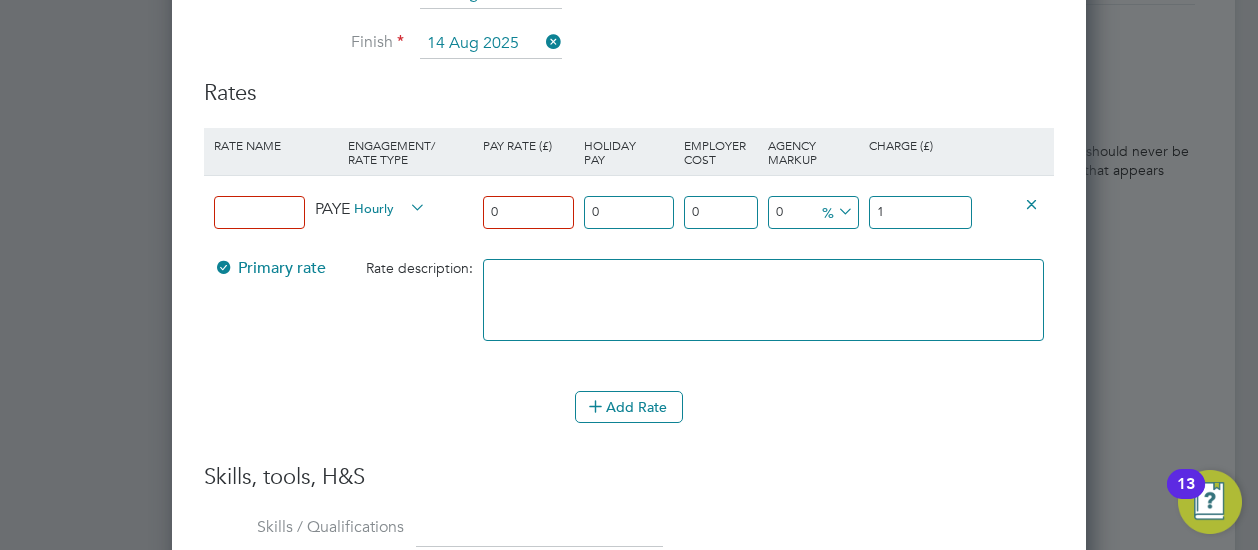 click at bounding box center (259, 212) 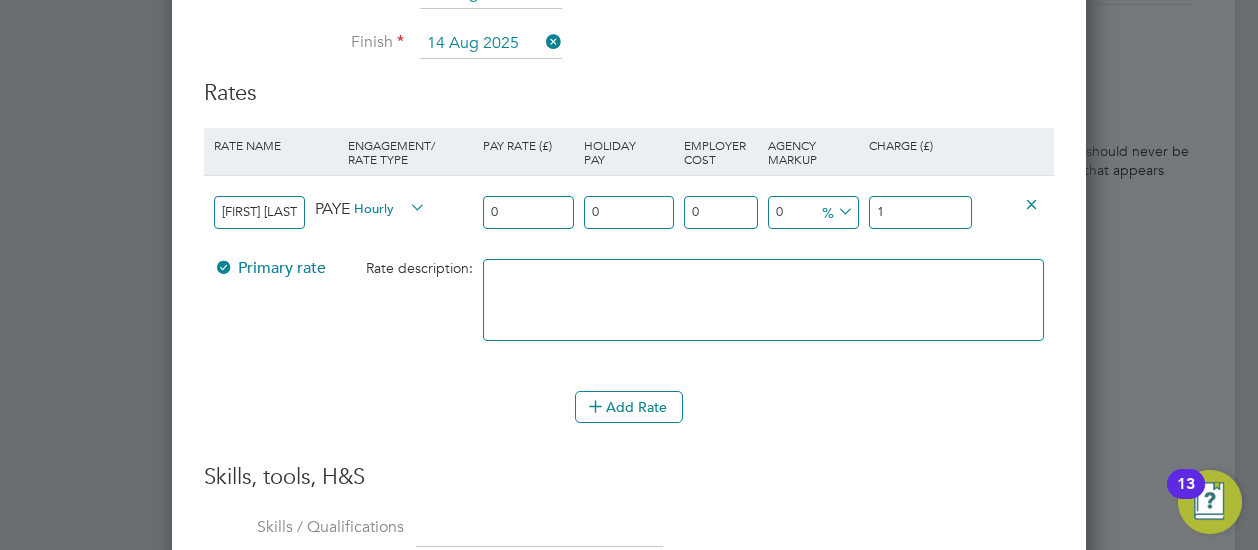 type on "[FIRST] [LAST]" 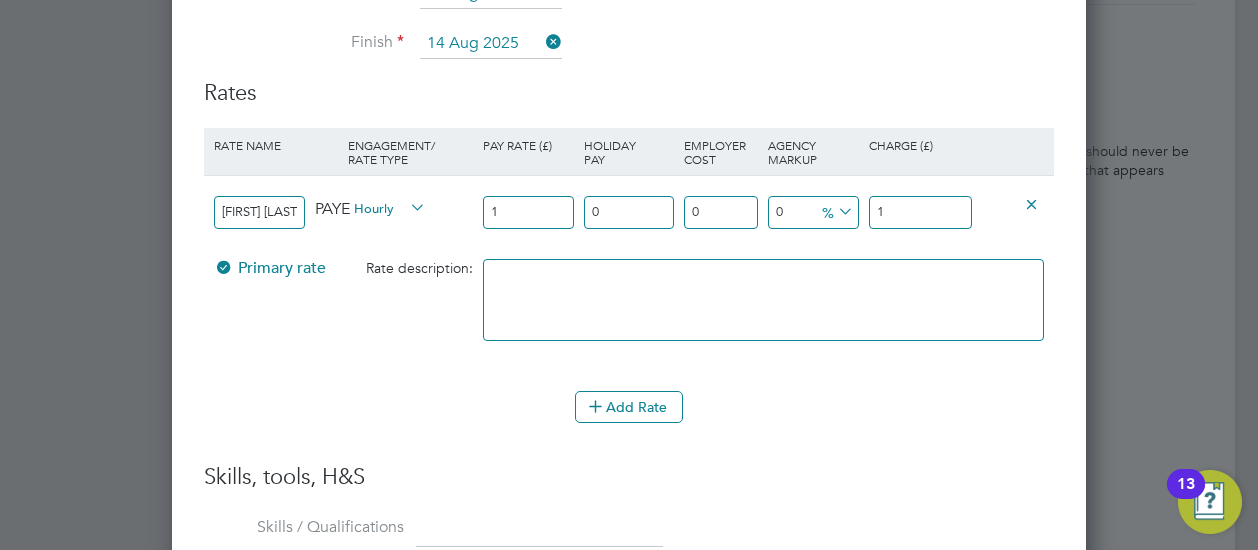 type on "16" 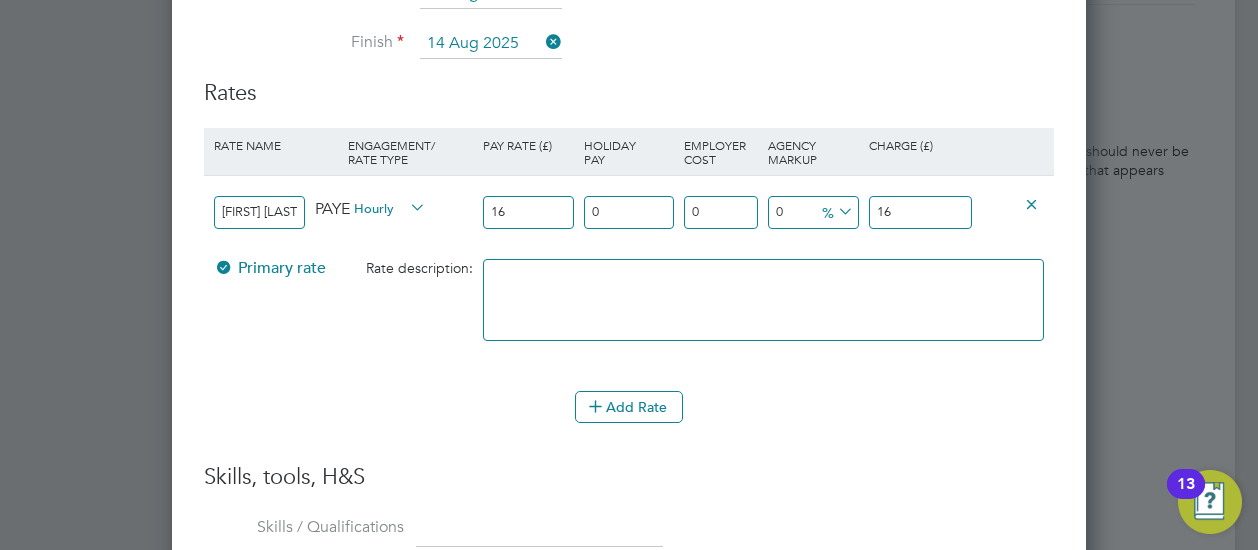 type on "16.1" 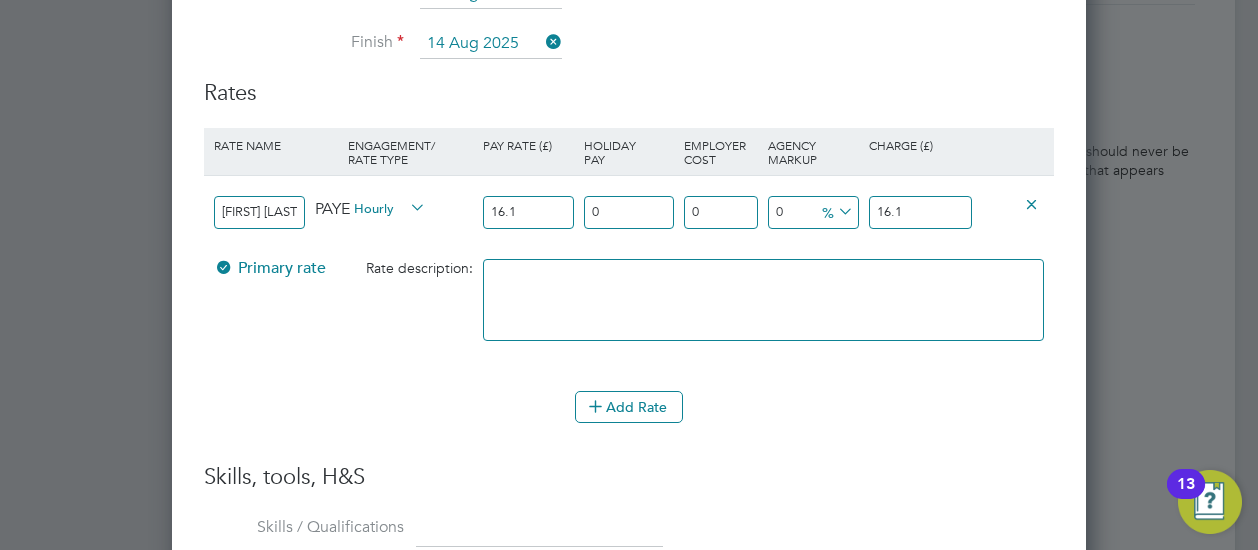 type on "16.13" 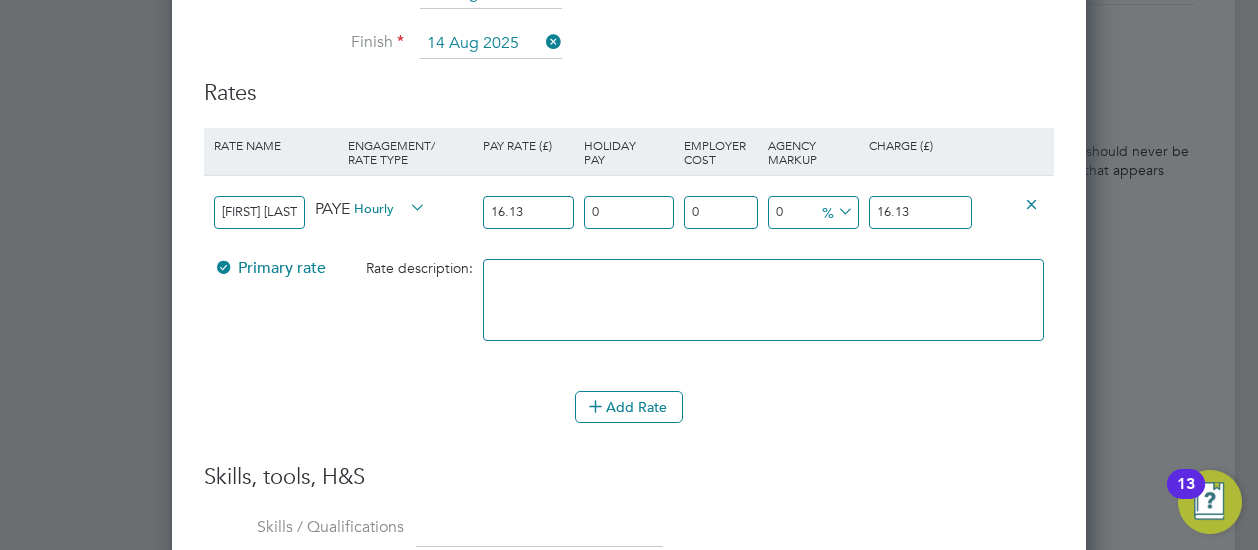 type on "16.13" 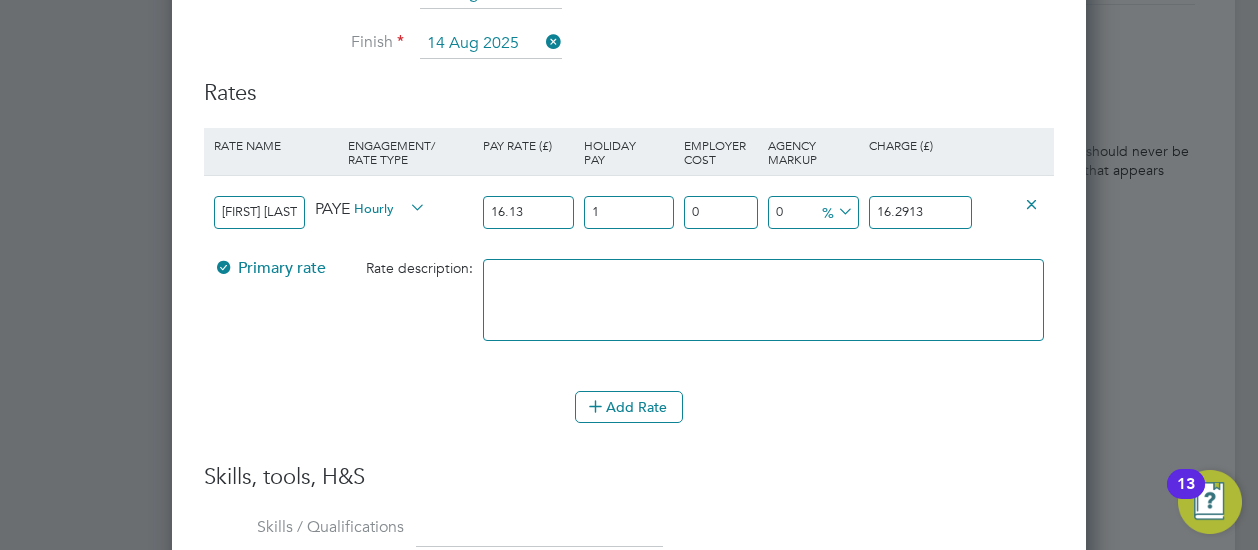 type on "12" 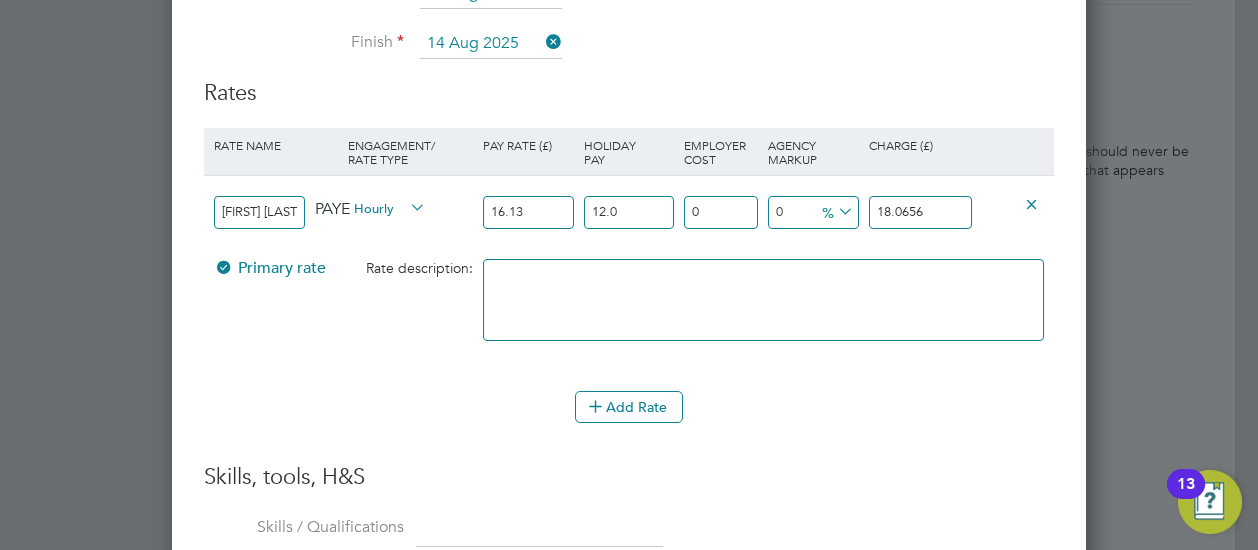 type on "12.07" 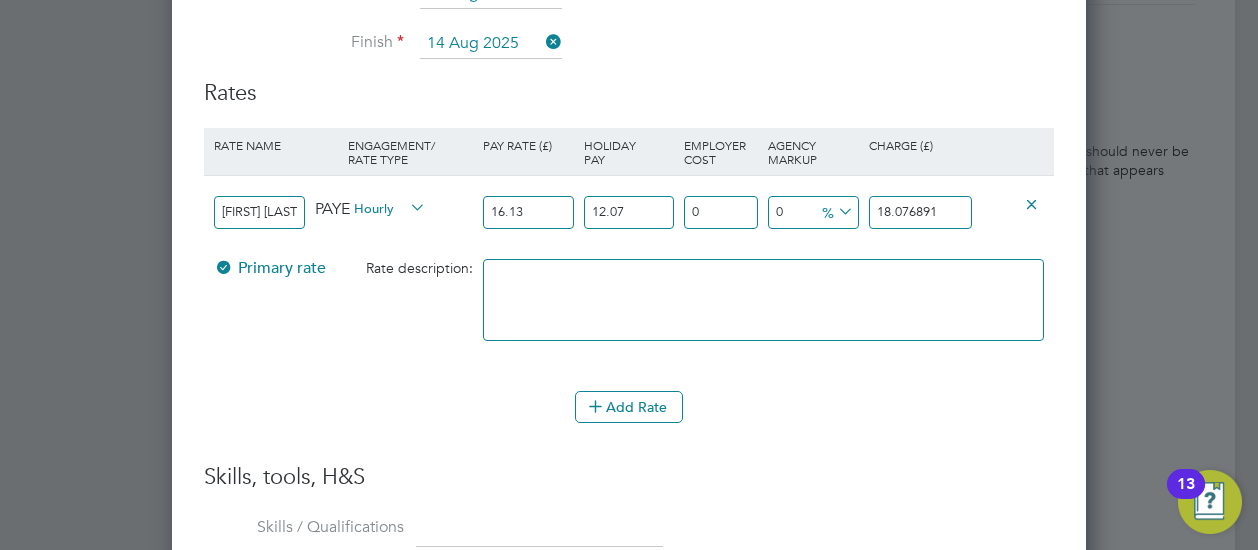 type on "12.07" 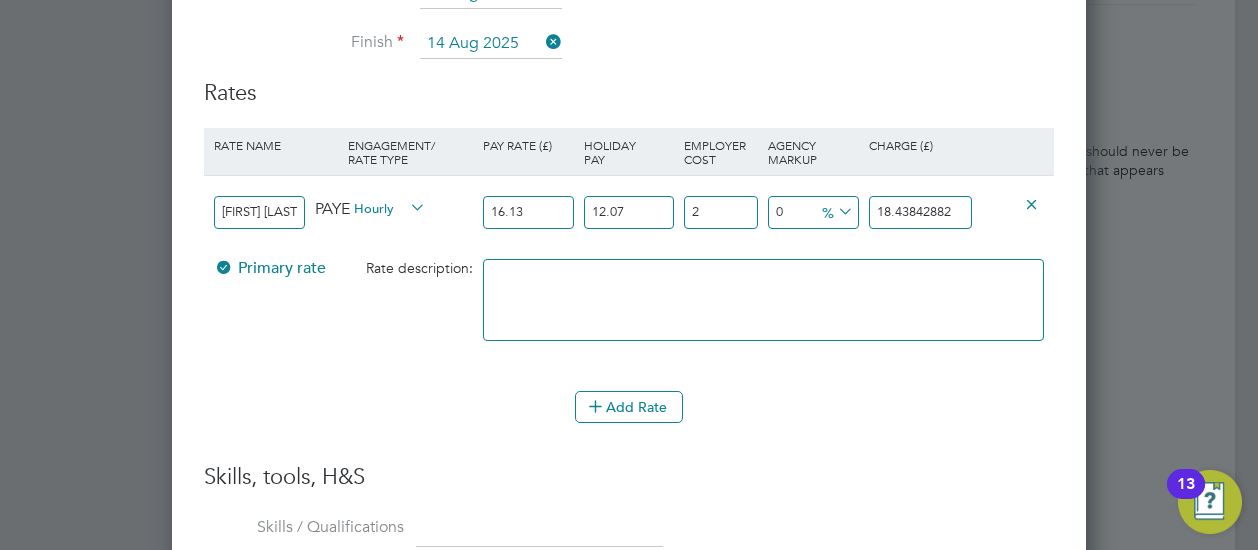type on "21" 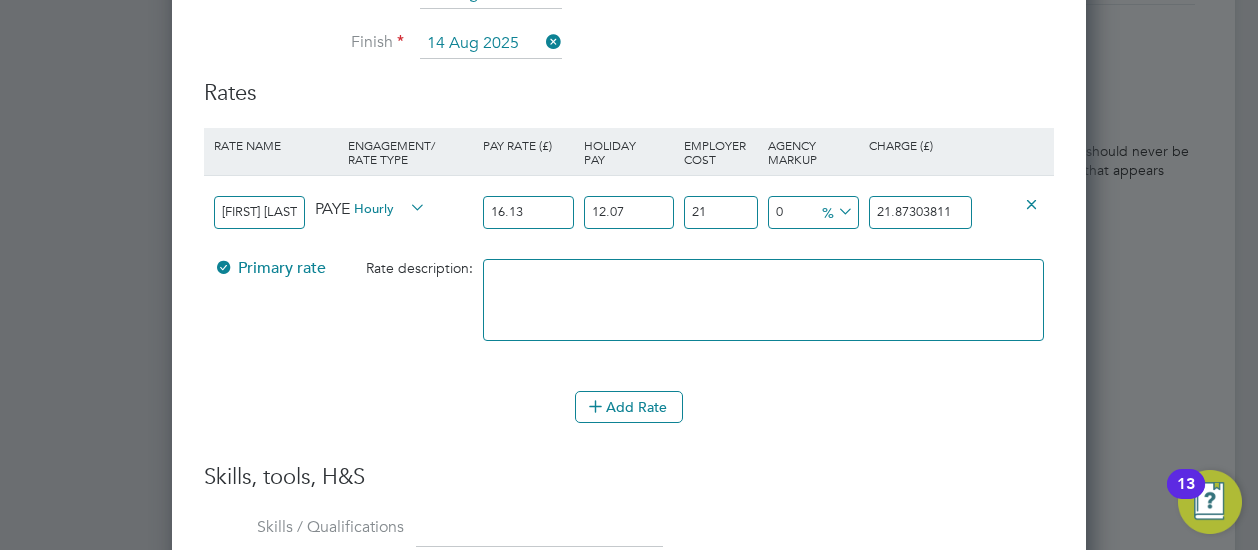 type on "21.4" 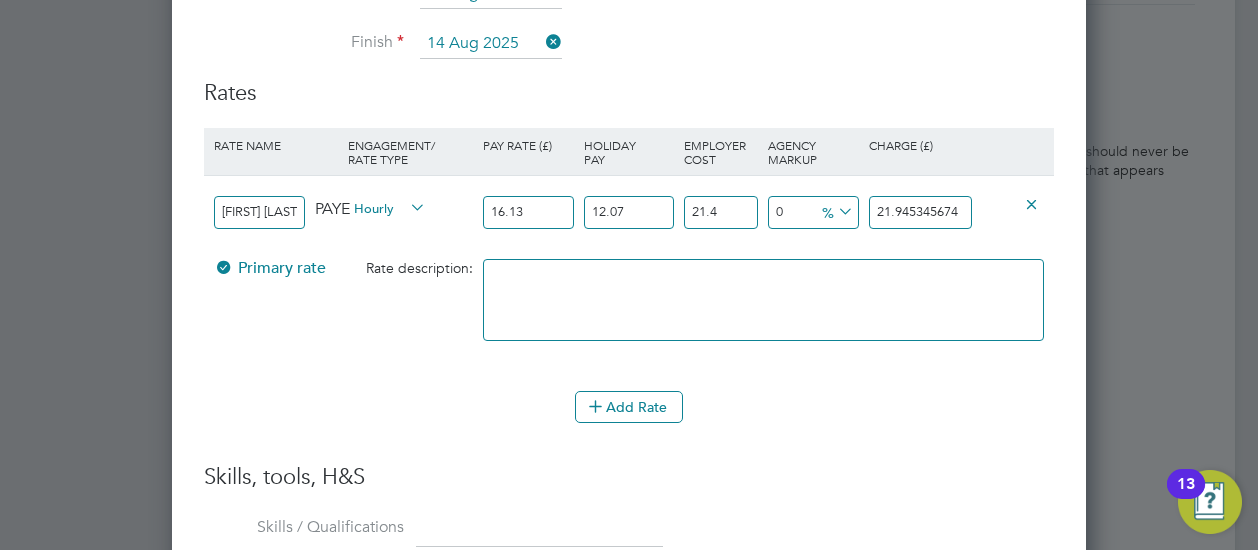 type on "21.42" 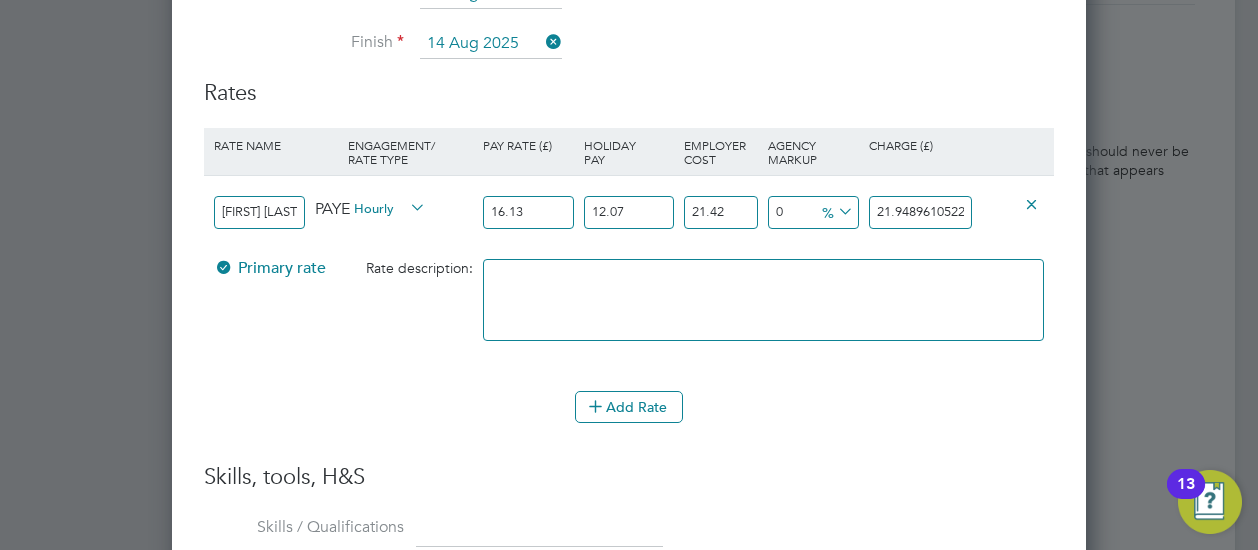 type on "21.42" 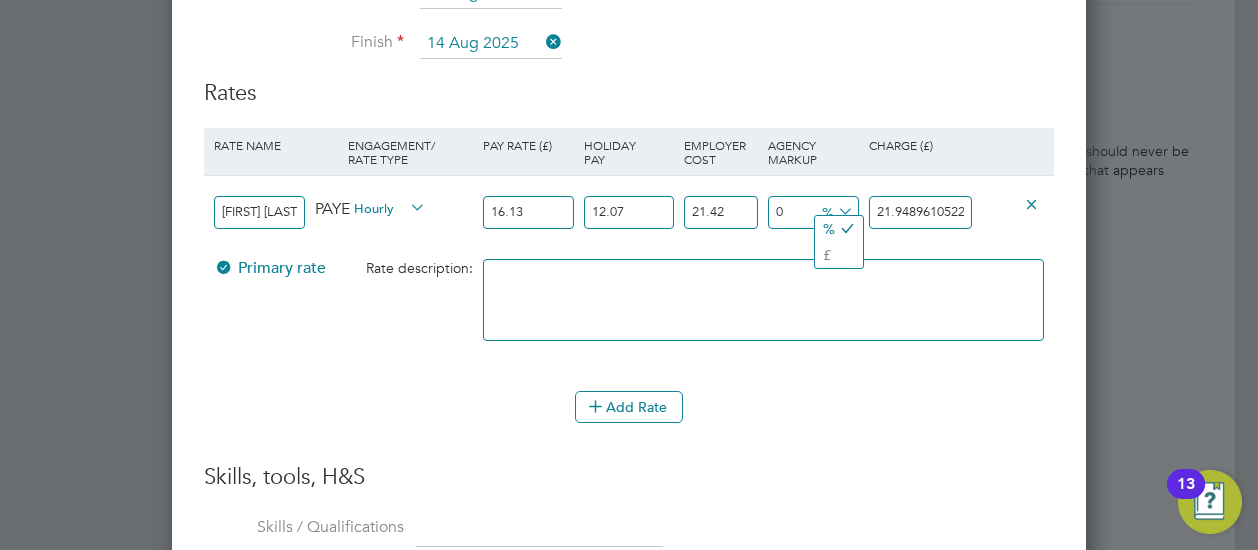 click on "%" at bounding box center [835, 211] 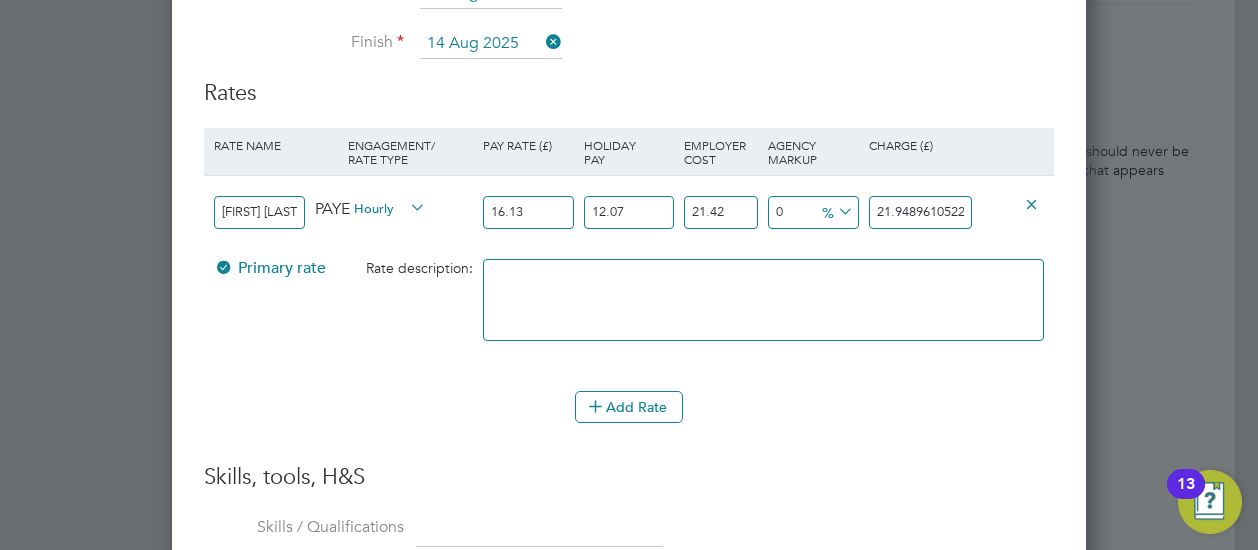 click on "%" 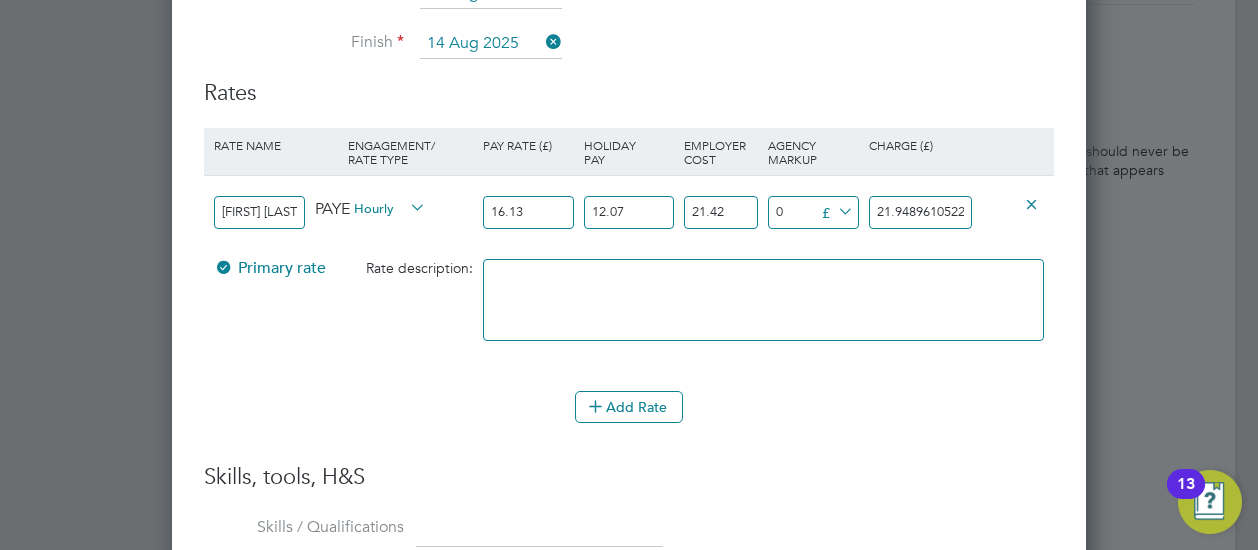 drag, startPoint x: 788, startPoint y: 204, endPoint x: 772, endPoint y: 206, distance: 16.124516 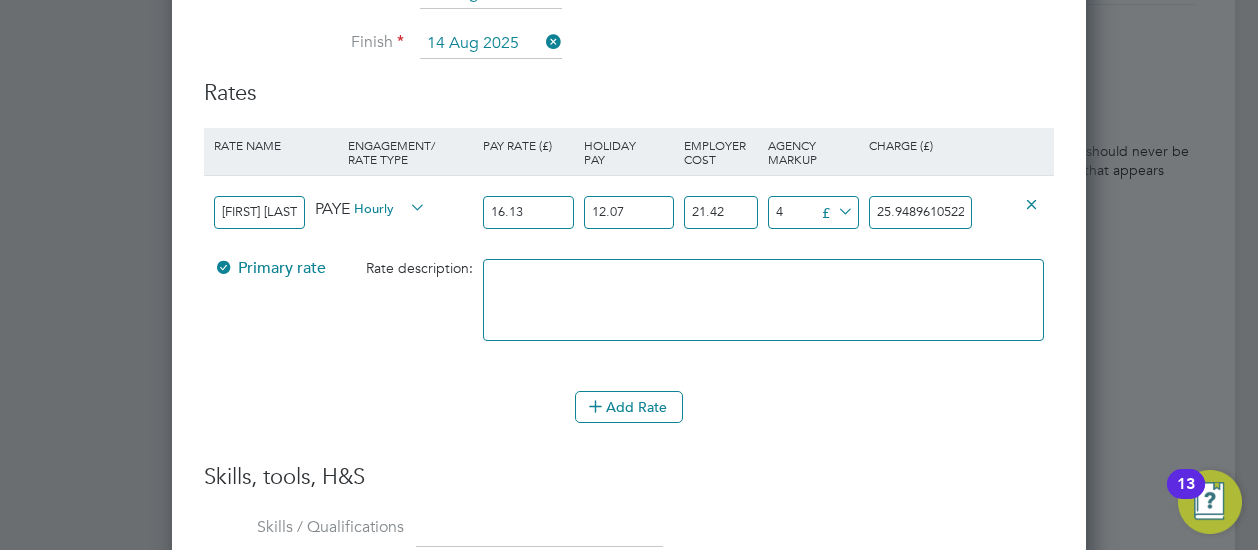 type on "4.5" 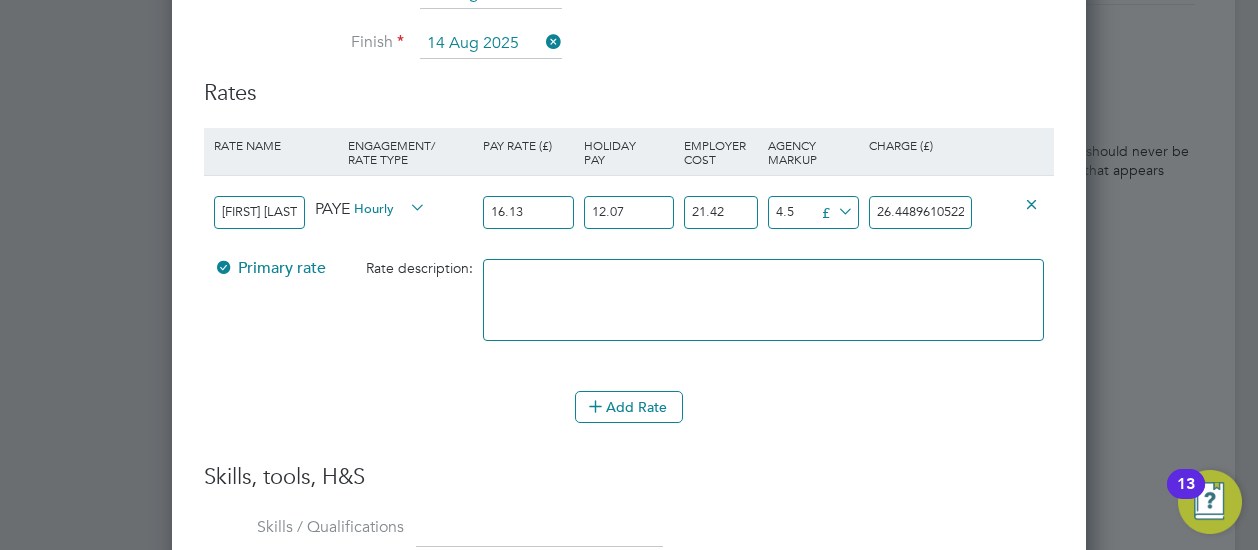 type on "4.52" 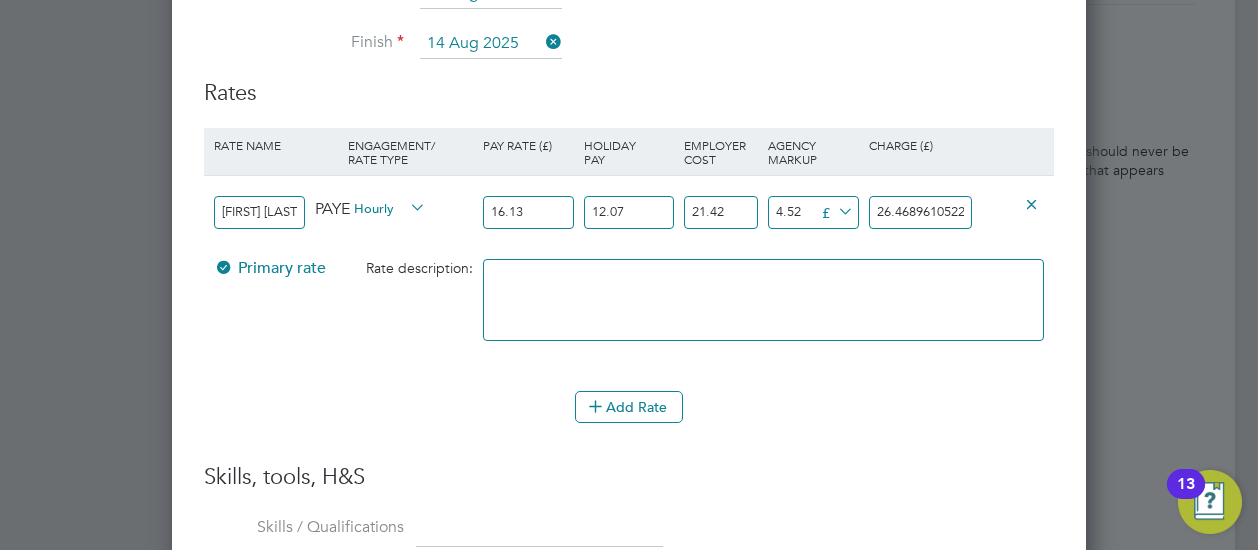 type on "4.52" 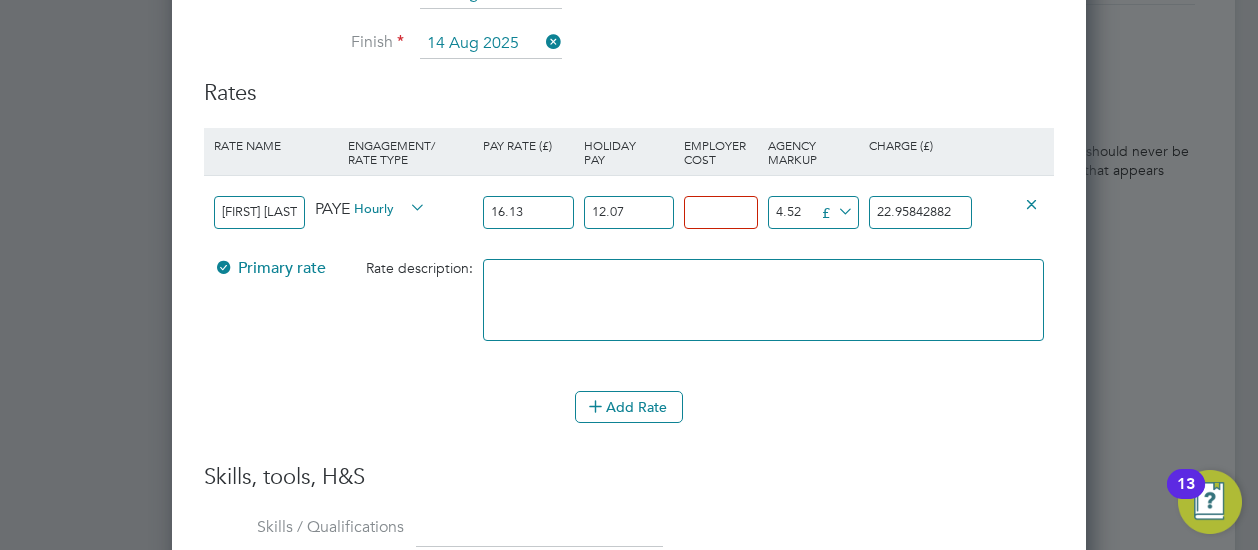 type on "1" 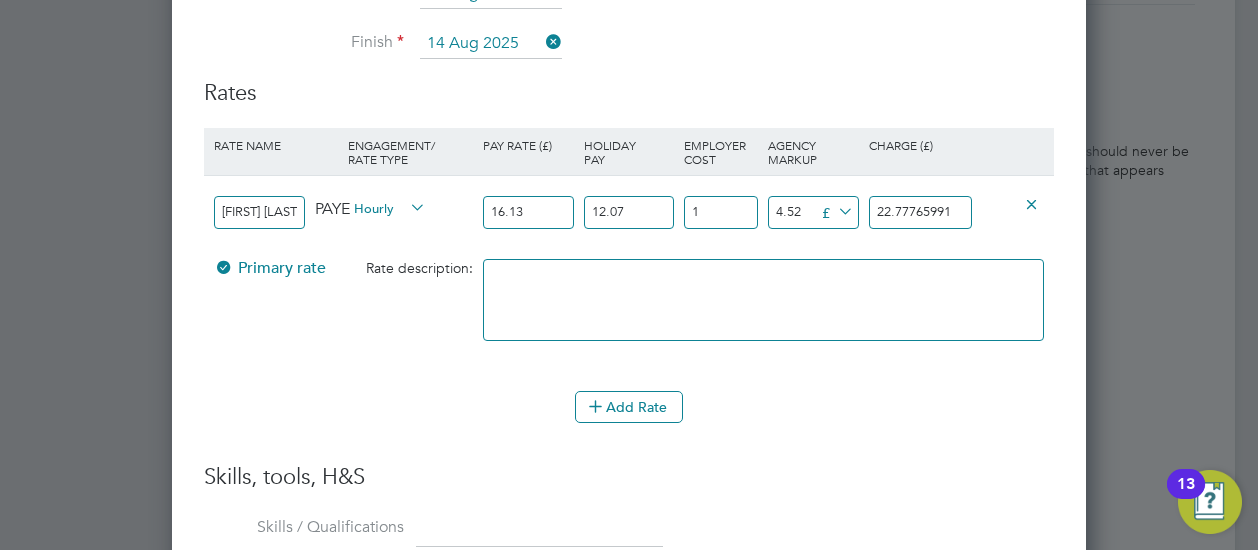 type on "18" 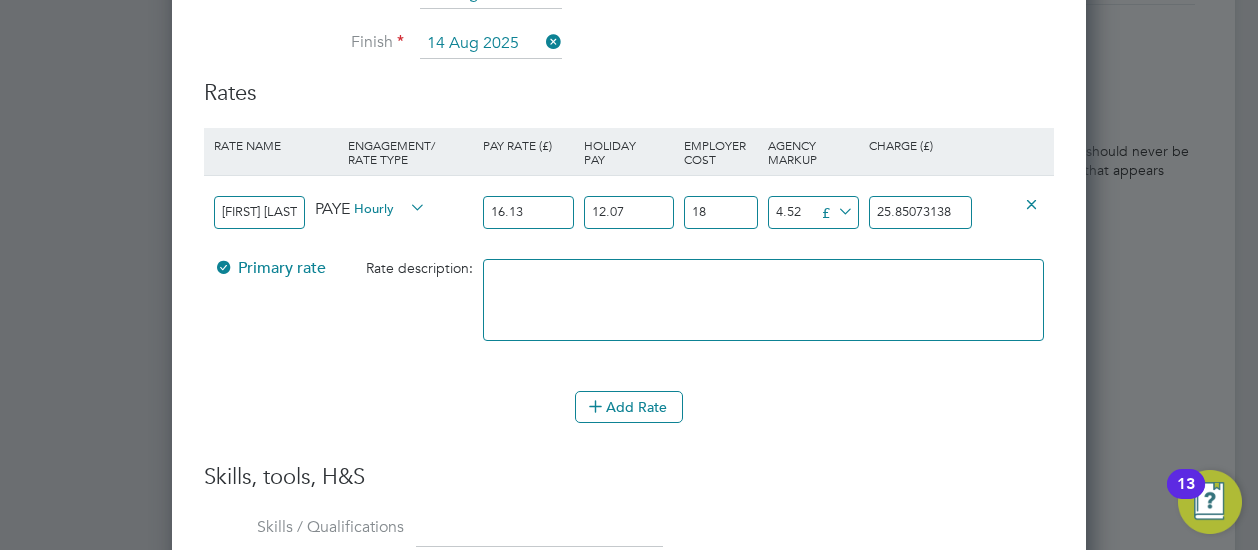 type on "18.5" 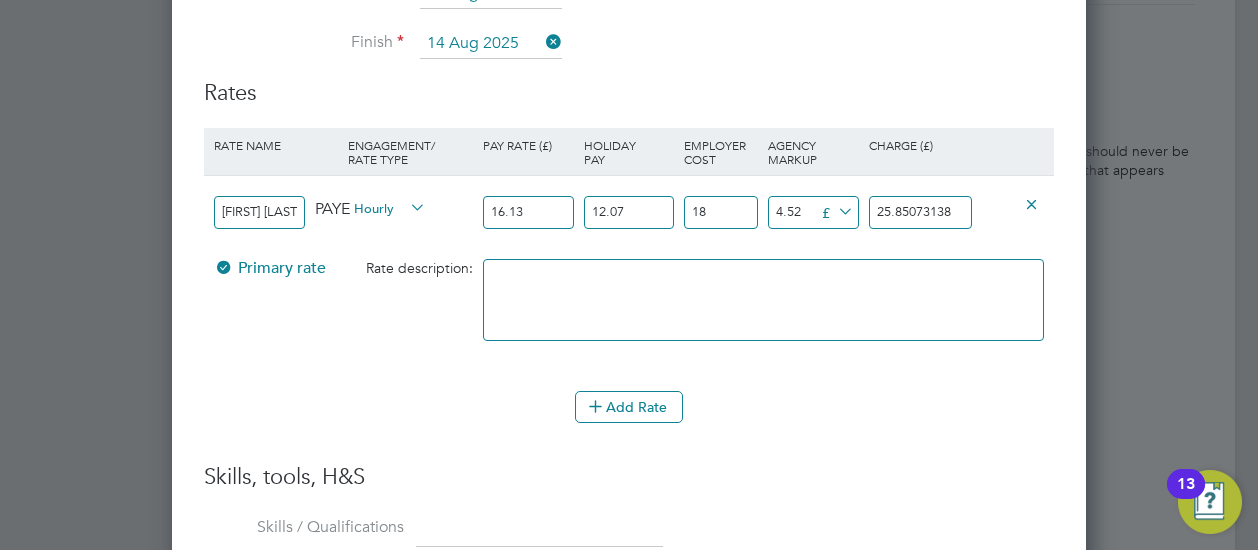 type on "25.941115835" 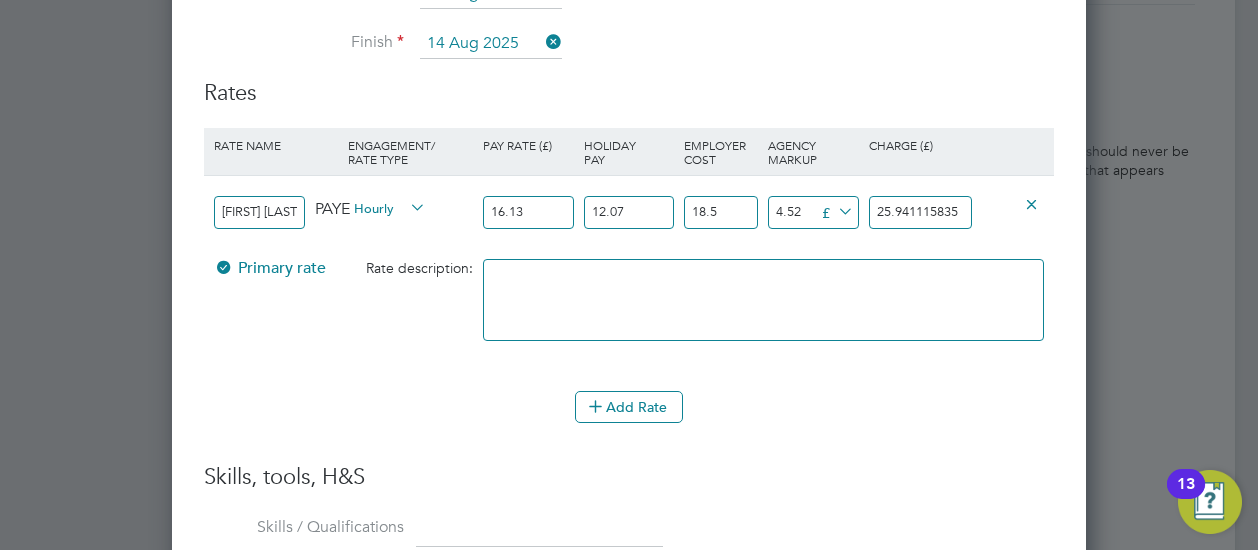 type on "18.5" 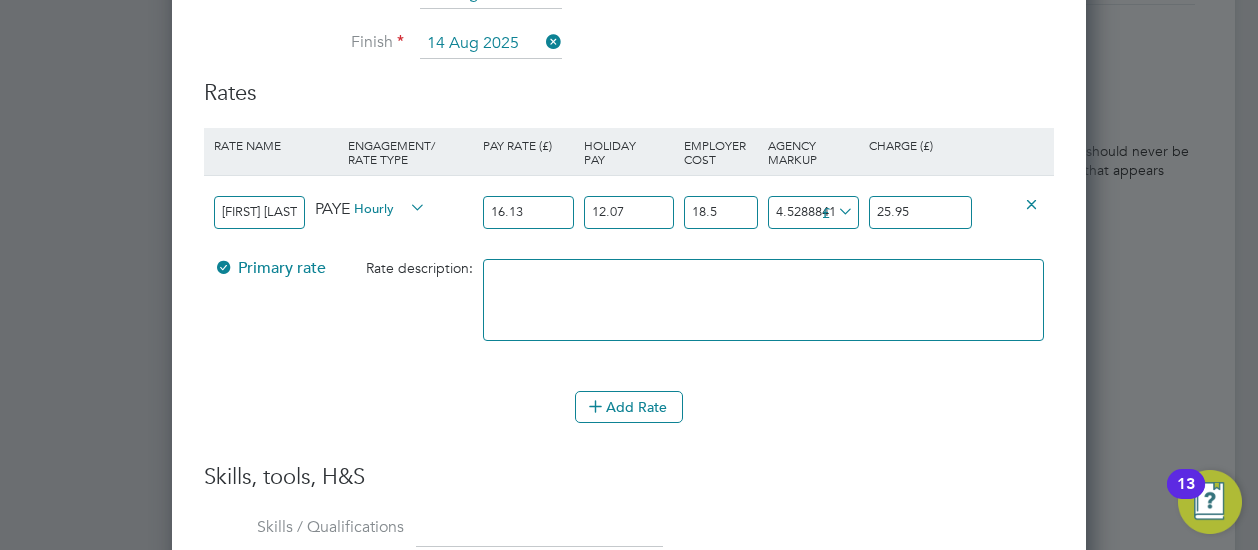 type on "25.95" 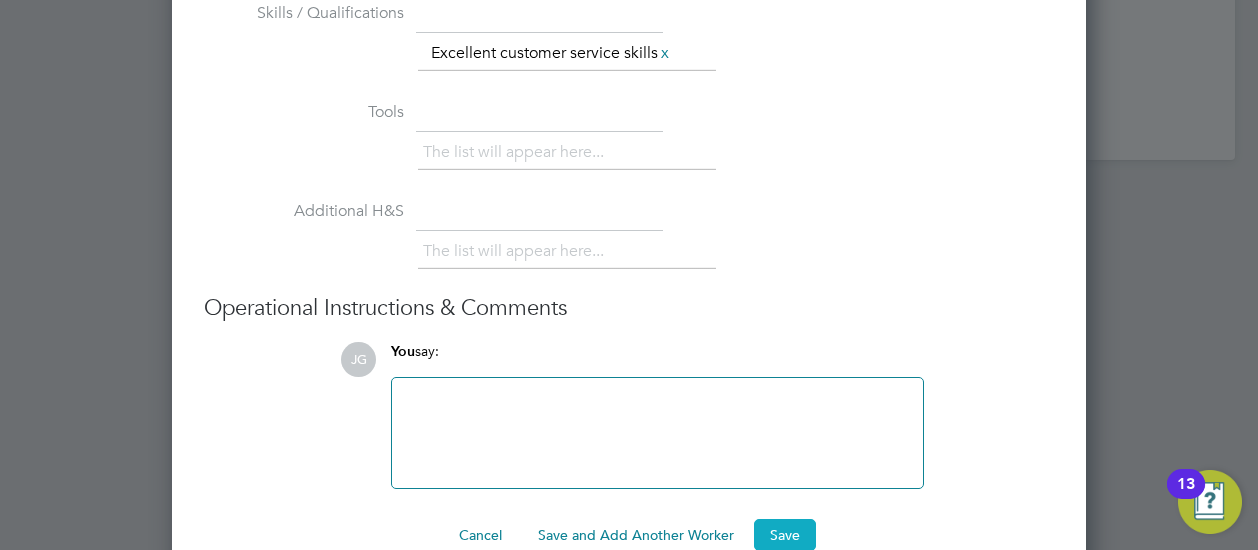scroll, scrollTop: 2845, scrollLeft: 0, axis: vertical 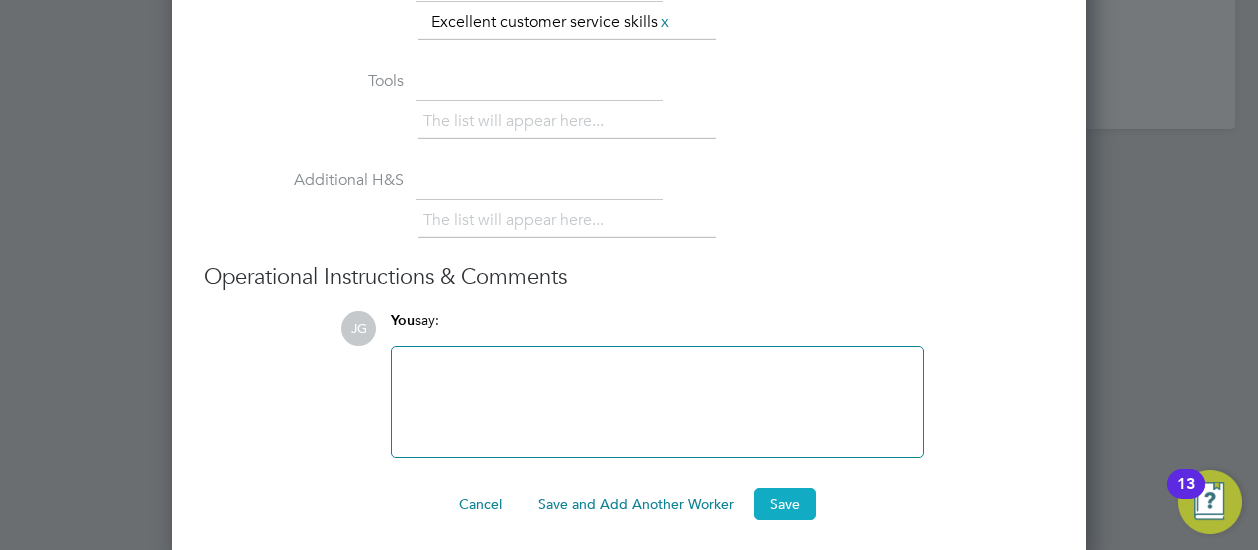 click on "Save" at bounding box center [785, 504] 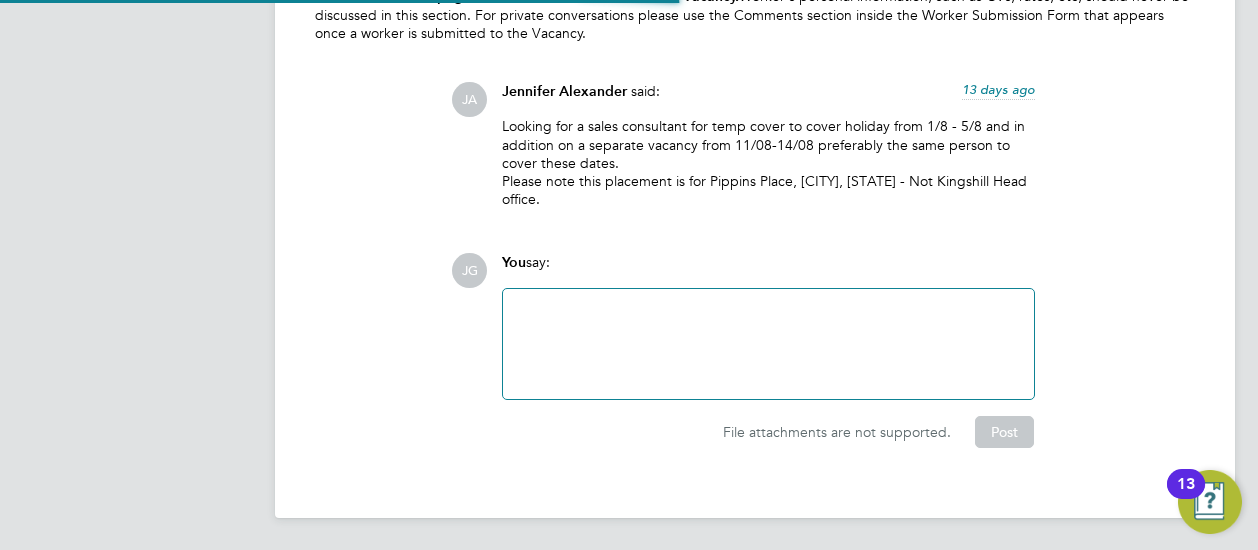 scroll, scrollTop: 1747, scrollLeft: 0, axis: vertical 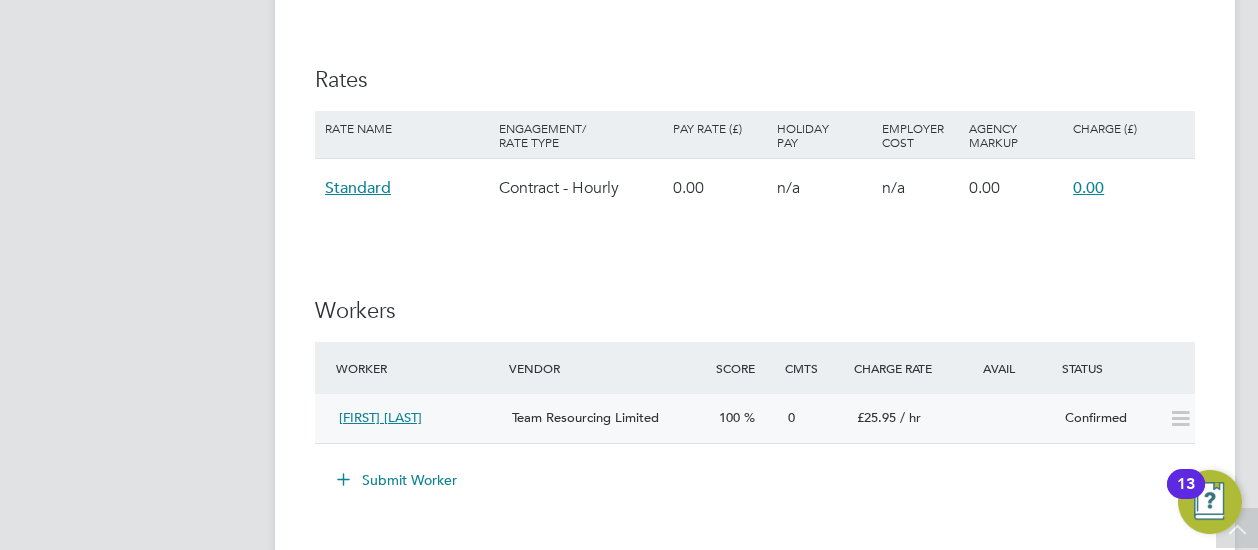click 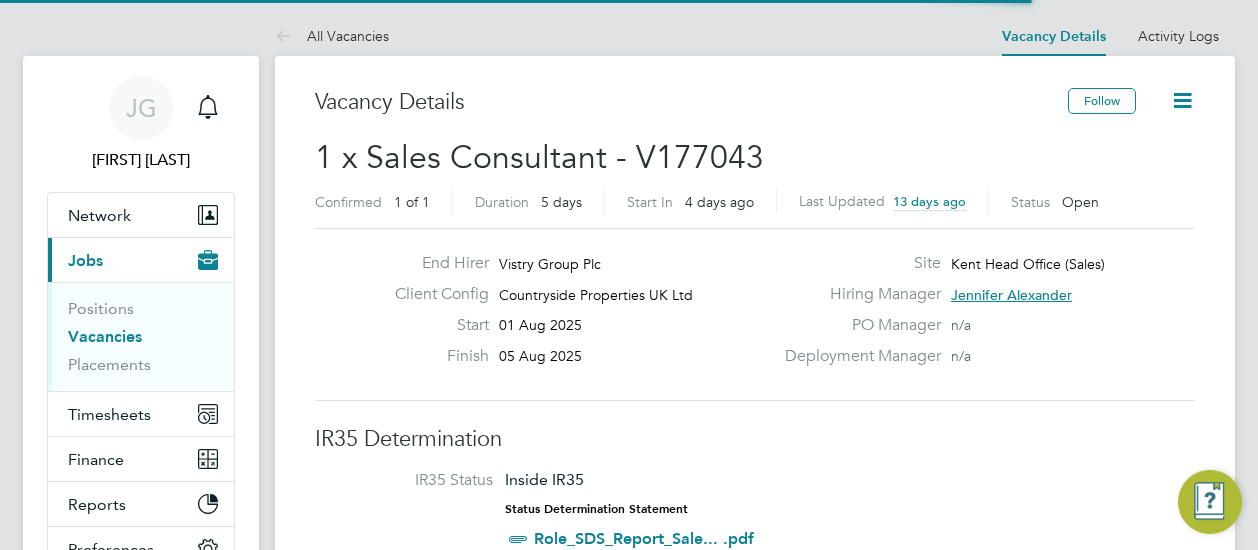 scroll, scrollTop: 0, scrollLeft: 0, axis: both 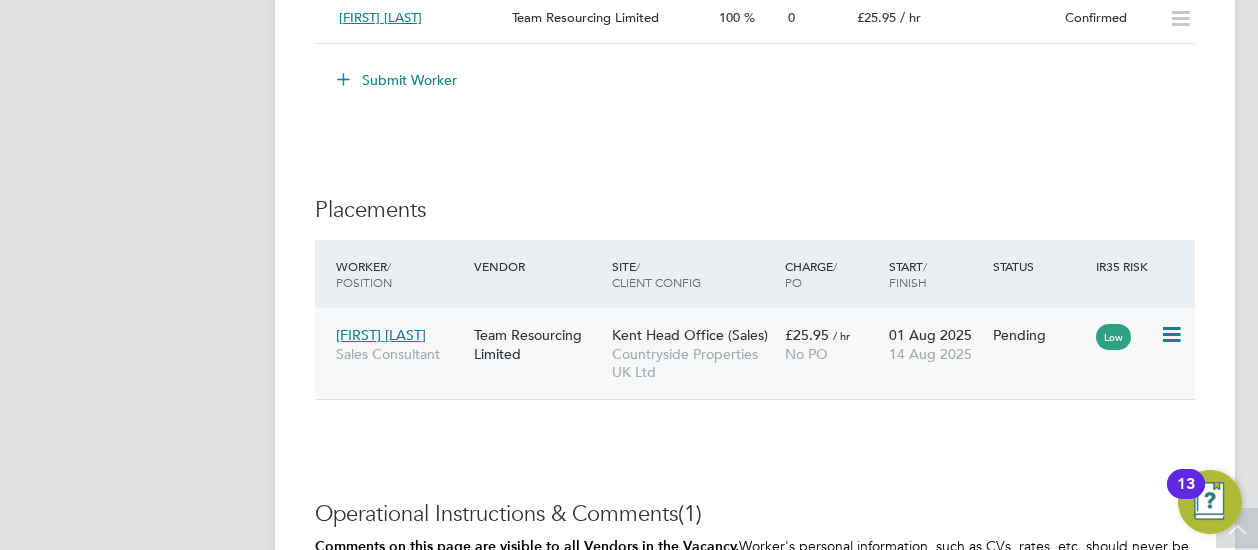 click 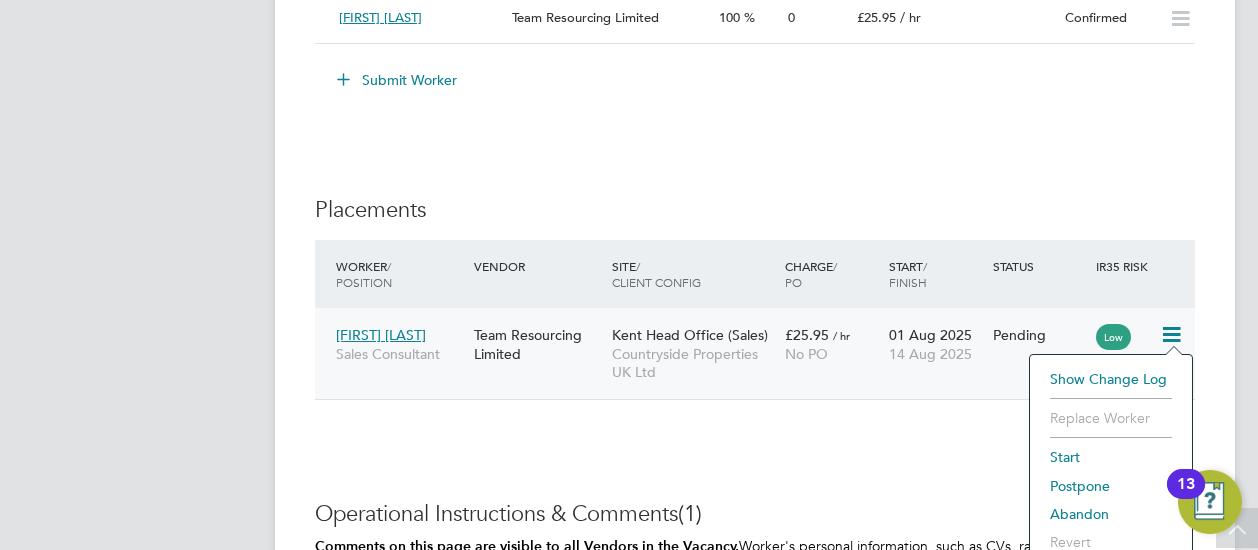 click on "Start" 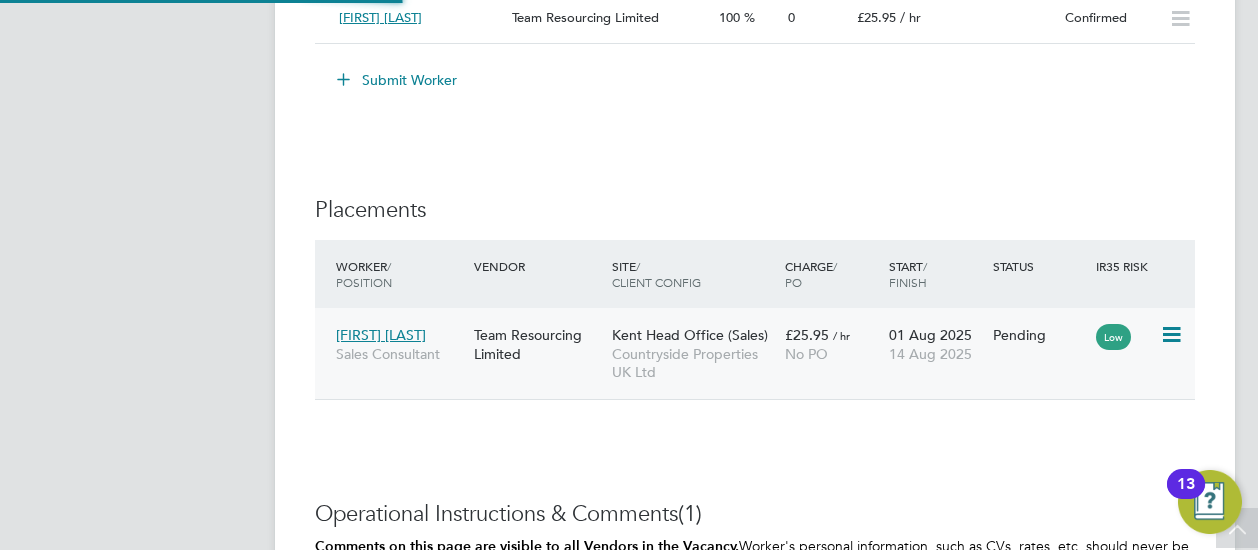 type on "Jennifer Alexander" 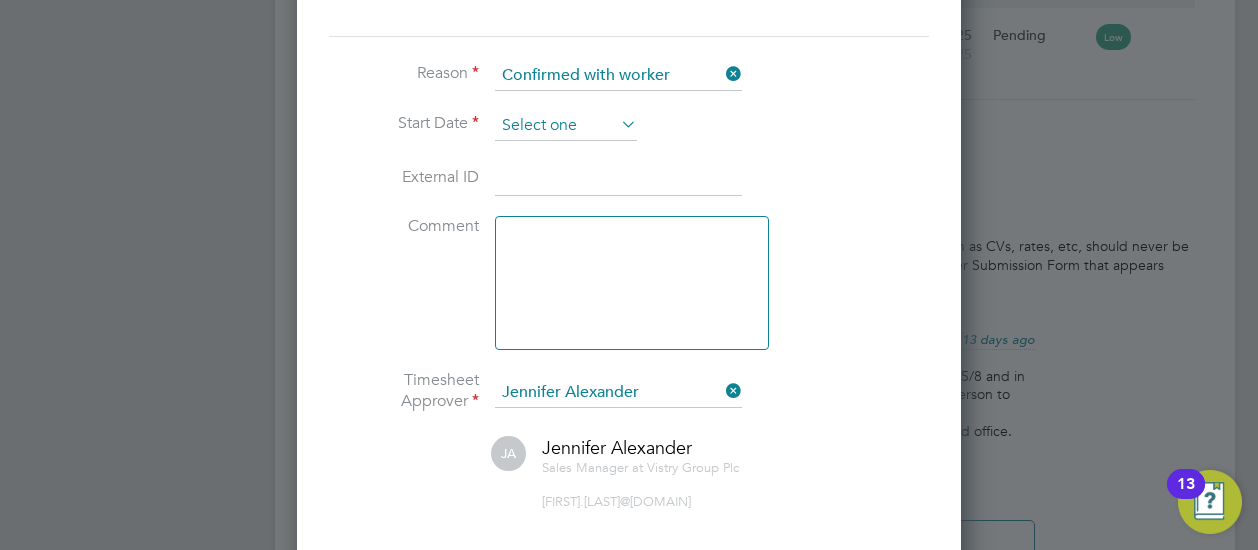 click 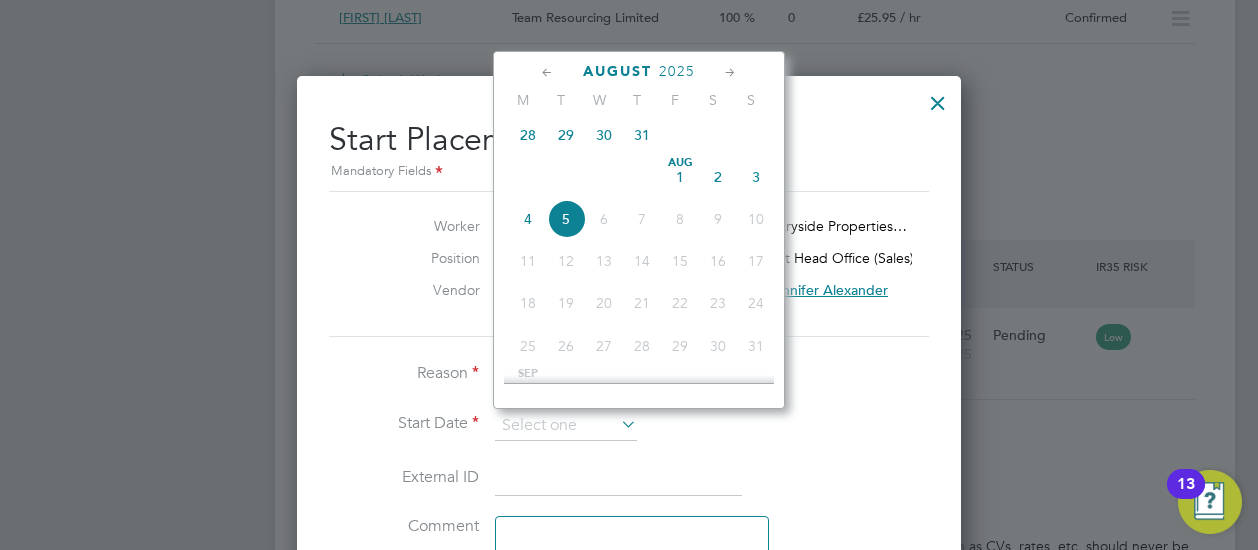 click on "Aug 1" 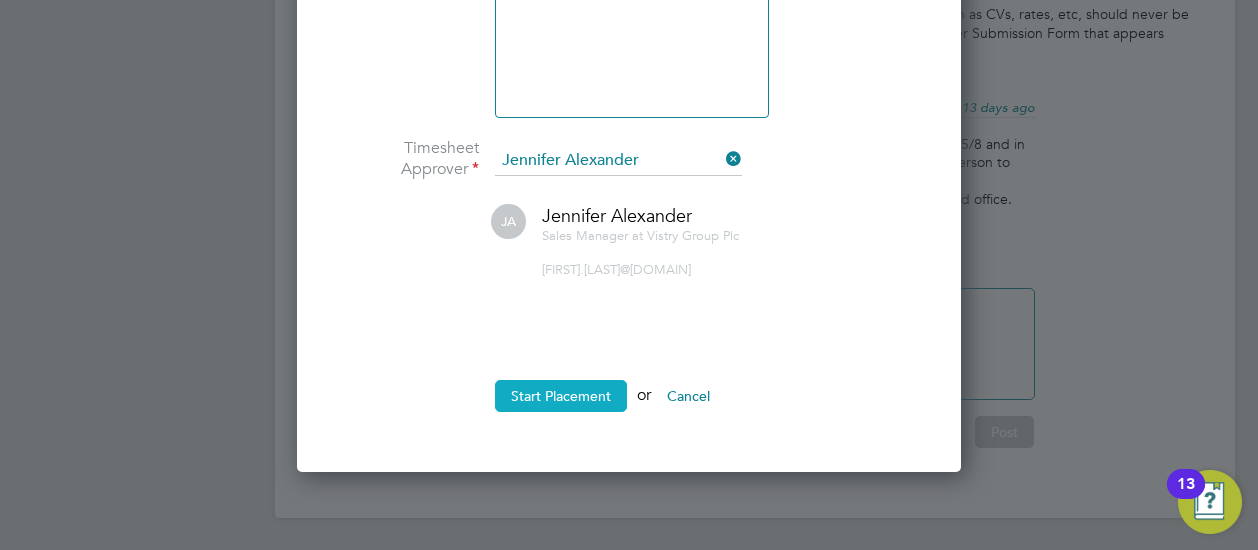 click on "Start Placement" 